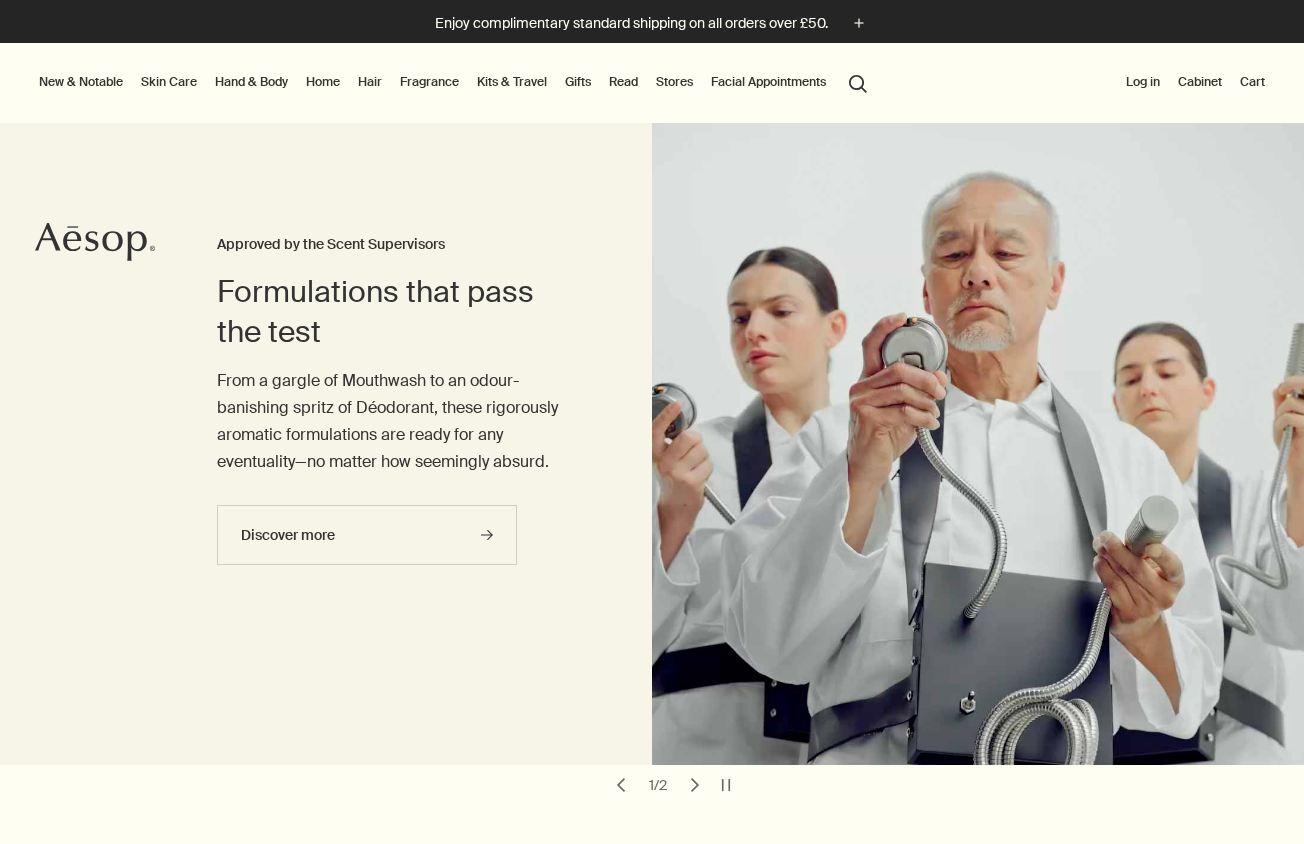 scroll, scrollTop: 0, scrollLeft: 0, axis: both 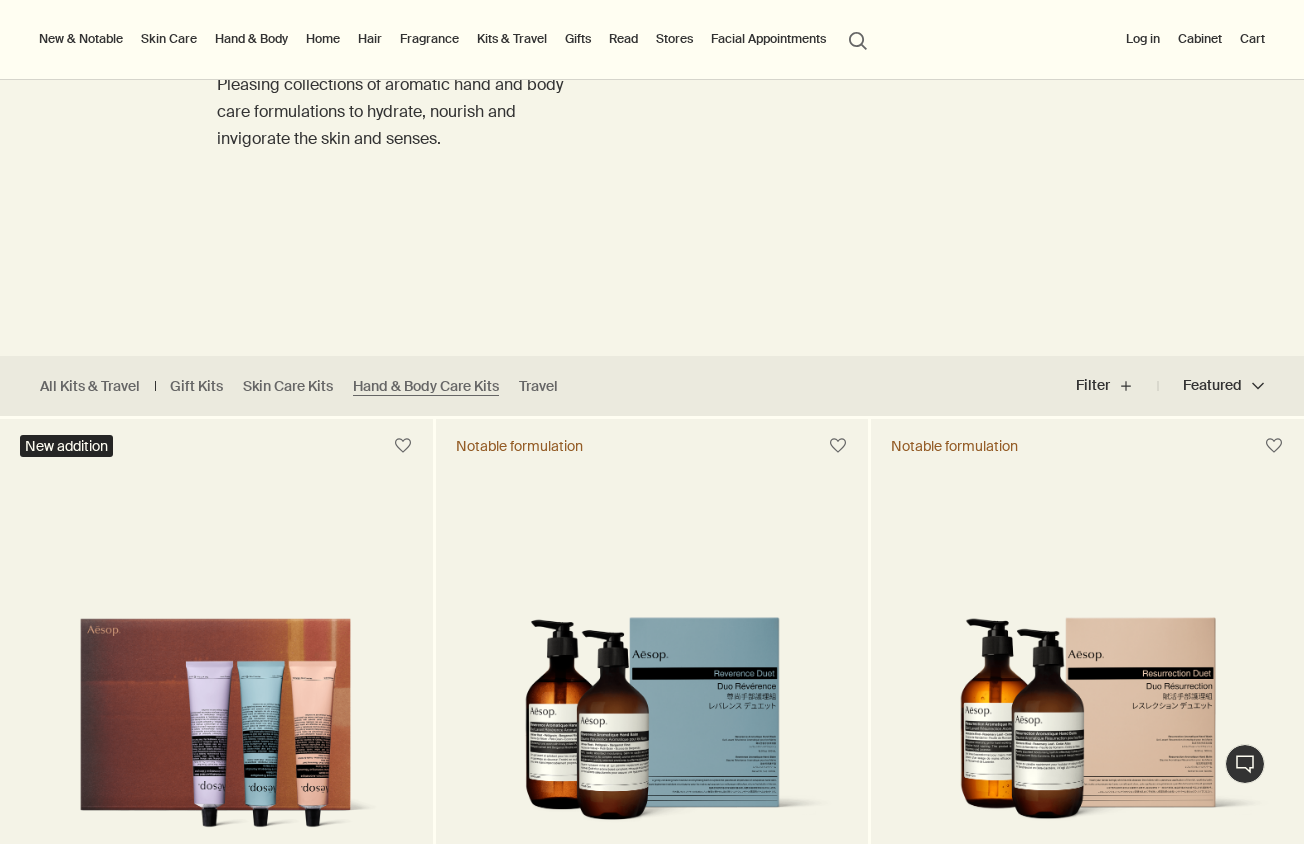 click on "Skin Care" at bounding box center [169, 39] 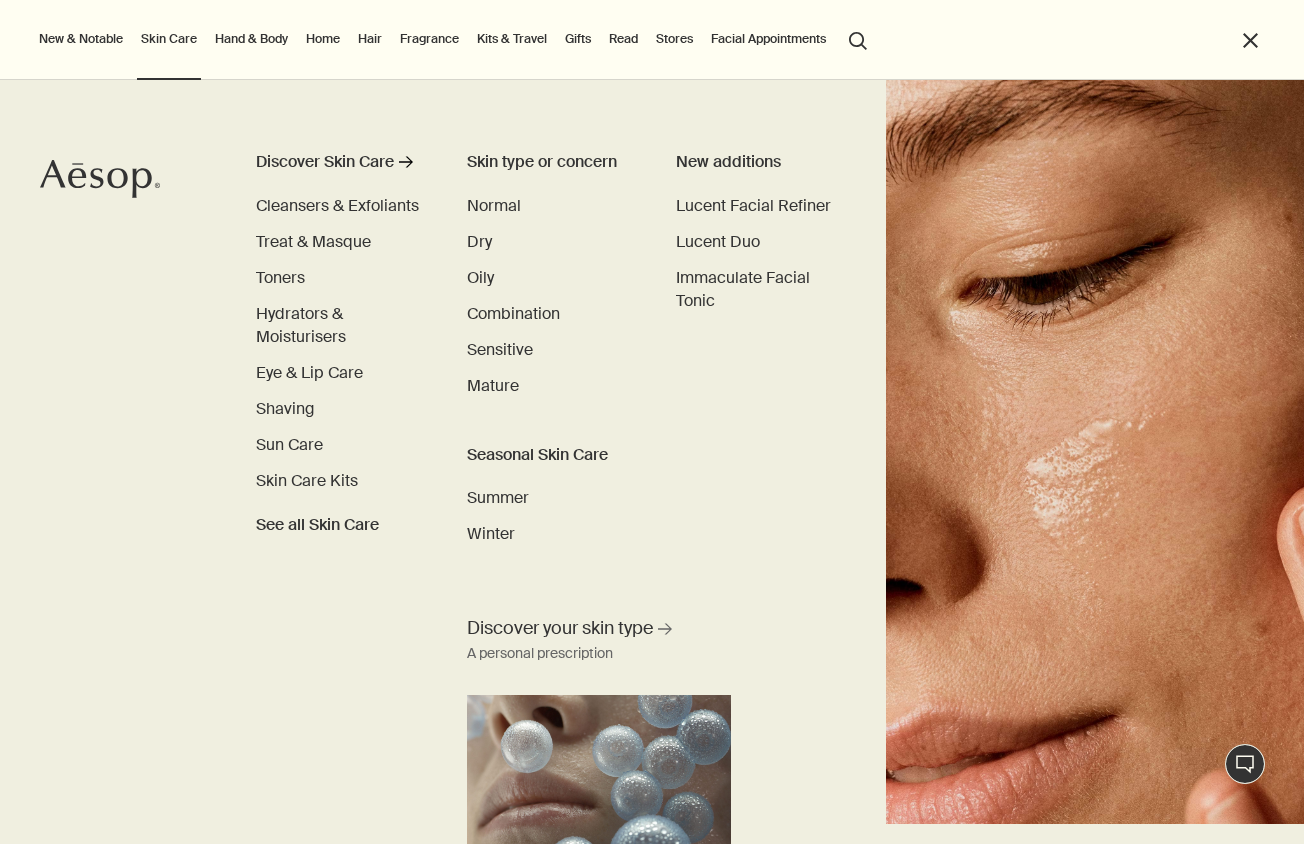 scroll, scrollTop: 17, scrollLeft: 0, axis: vertical 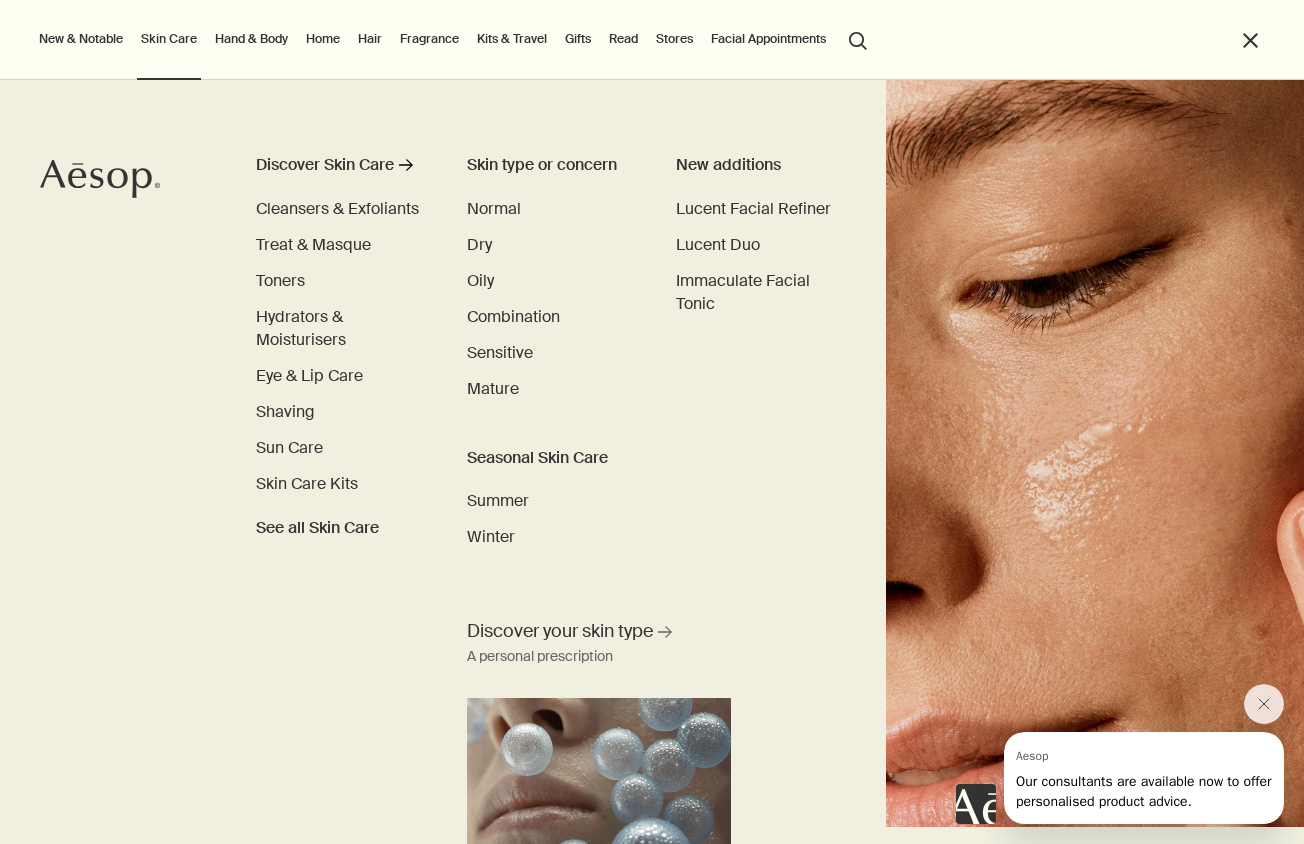 click on "Home" at bounding box center (323, 39) 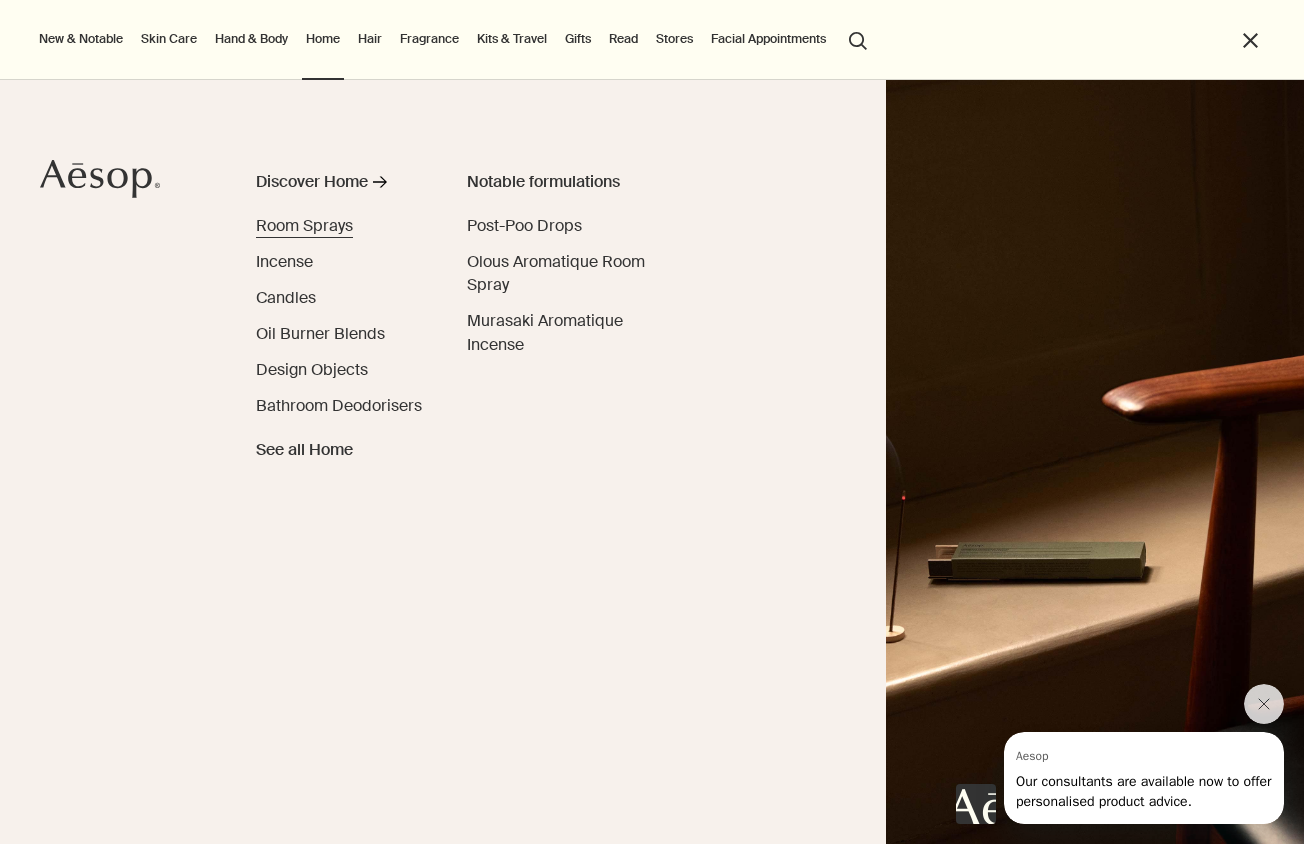 click on "Room Sprays" at bounding box center (304, 225) 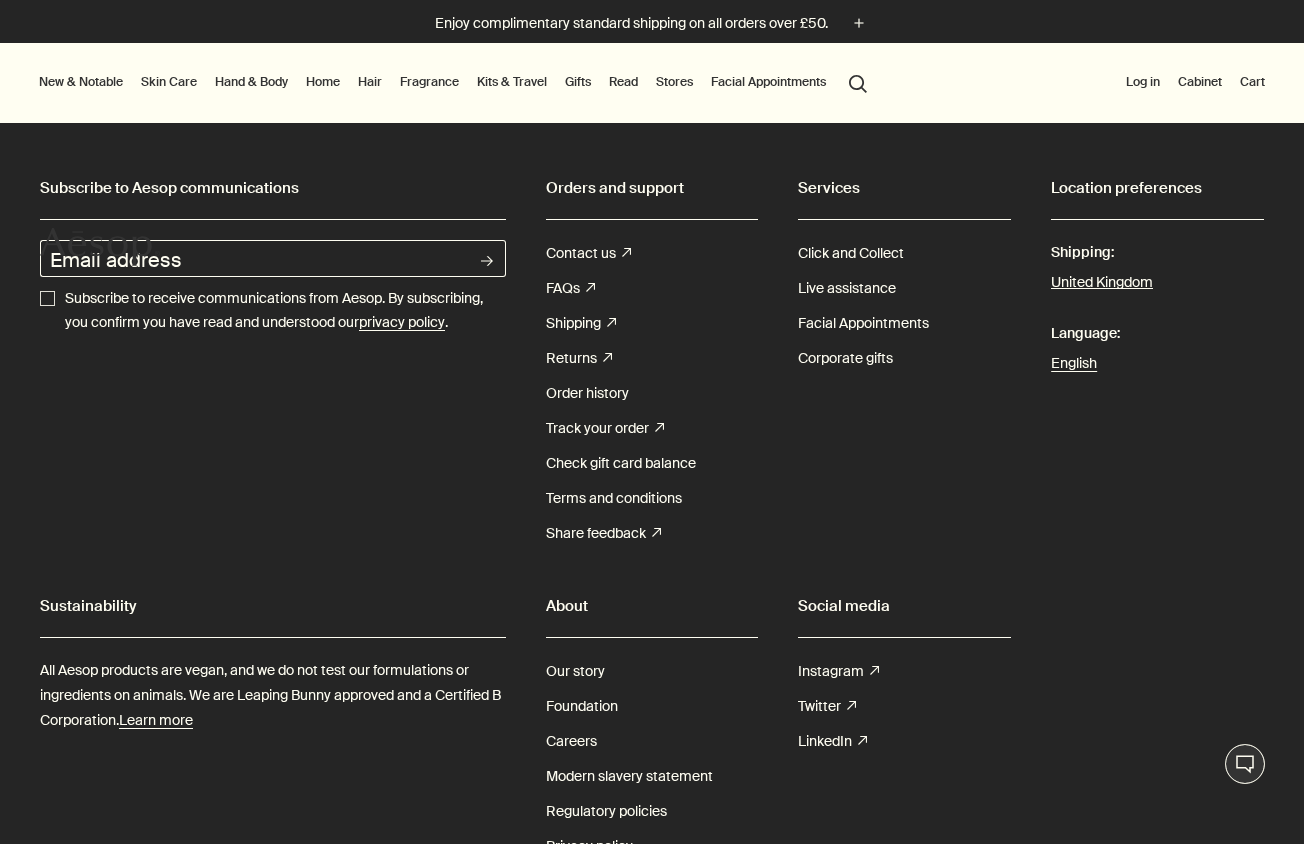 scroll, scrollTop: 0, scrollLeft: 0, axis: both 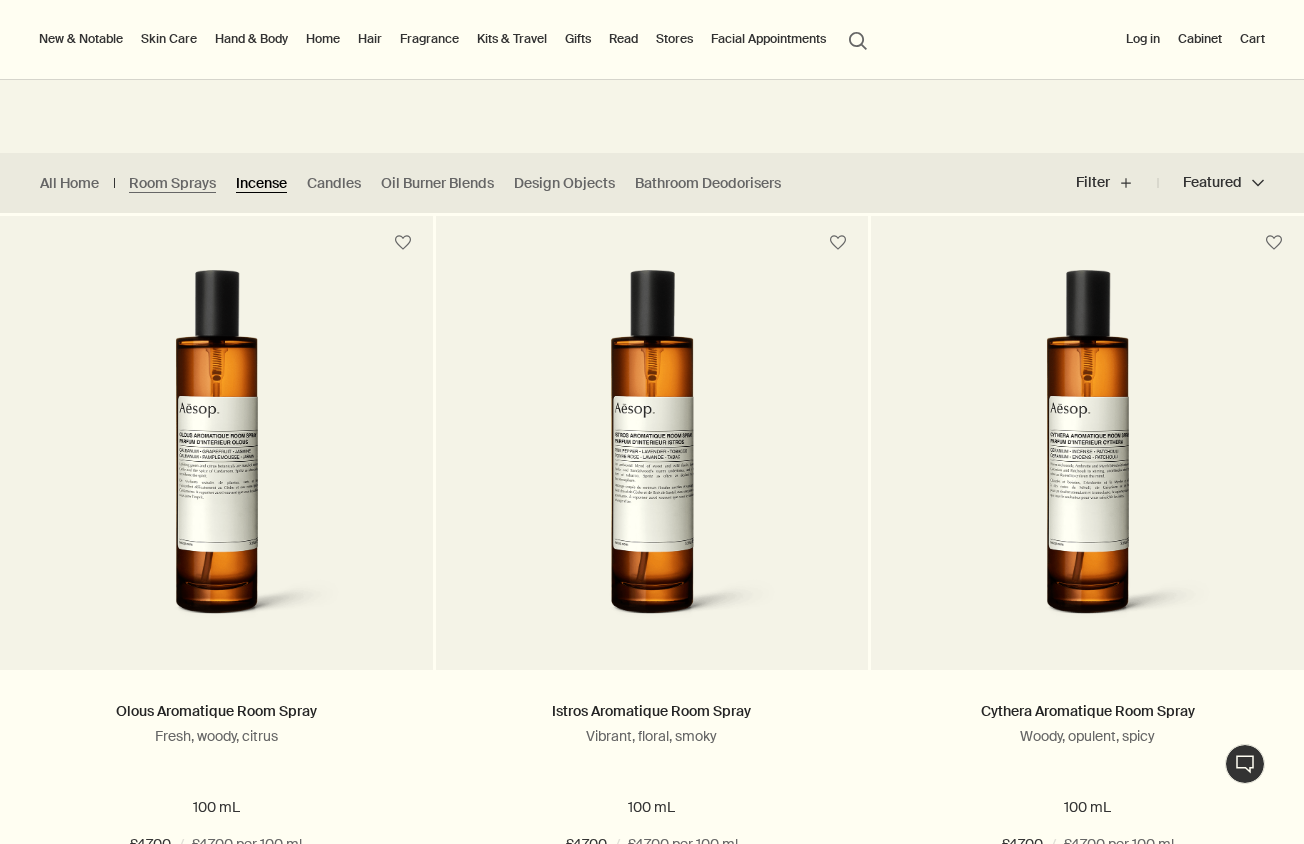 click on "Incense" at bounding box center [261, 183] 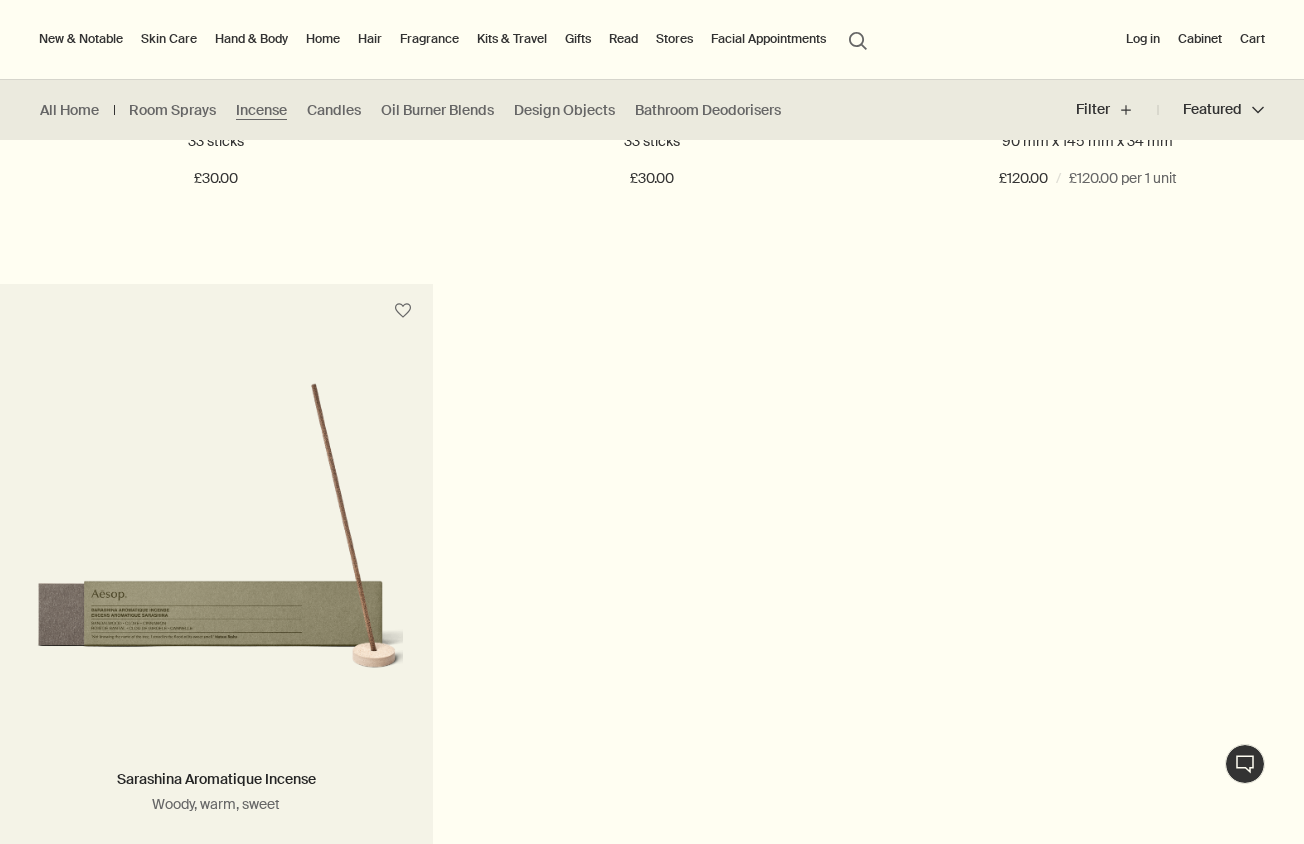 scroll, scrollTop: 1086, scrollLeft: 0, axis: vertical 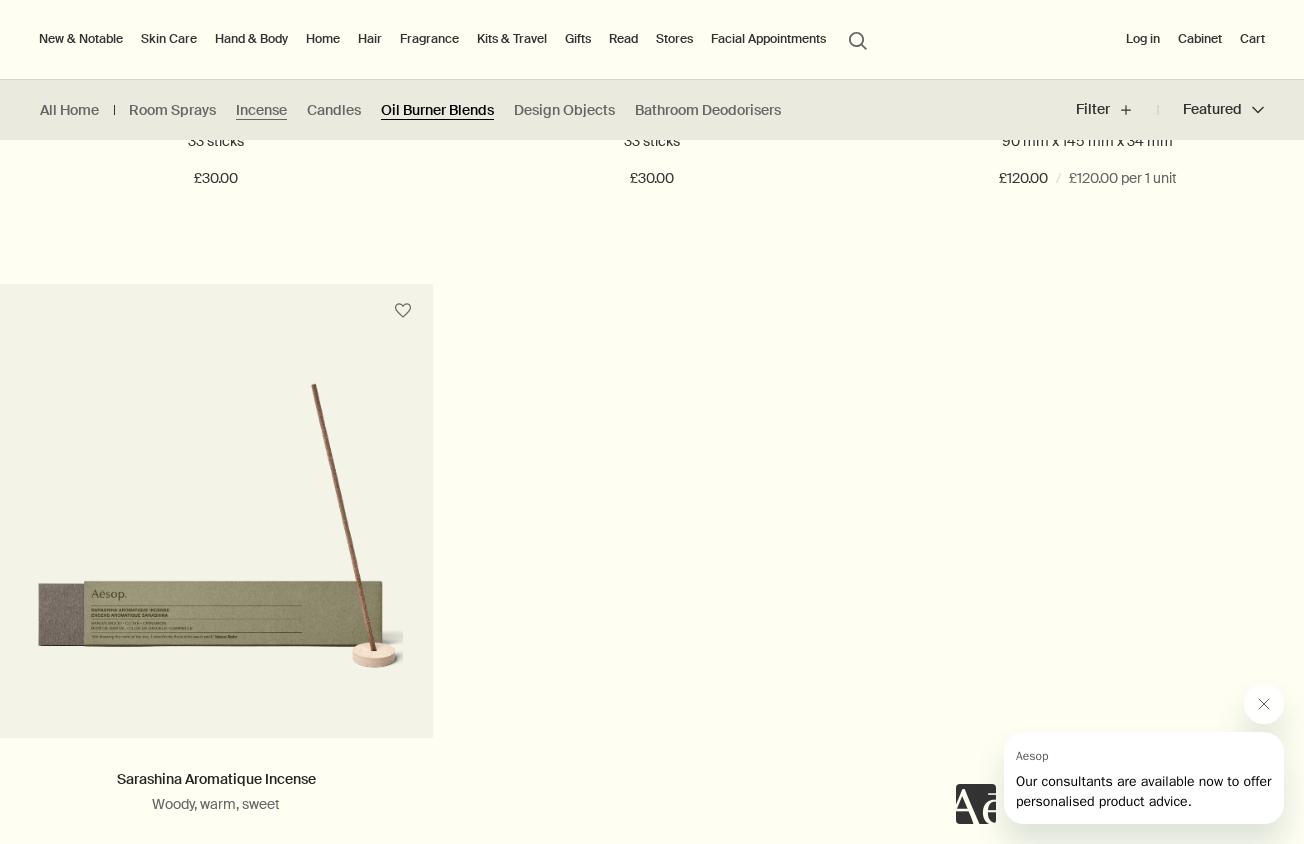 click on "Oil Burner Blends" at bounding box center [437, 110] 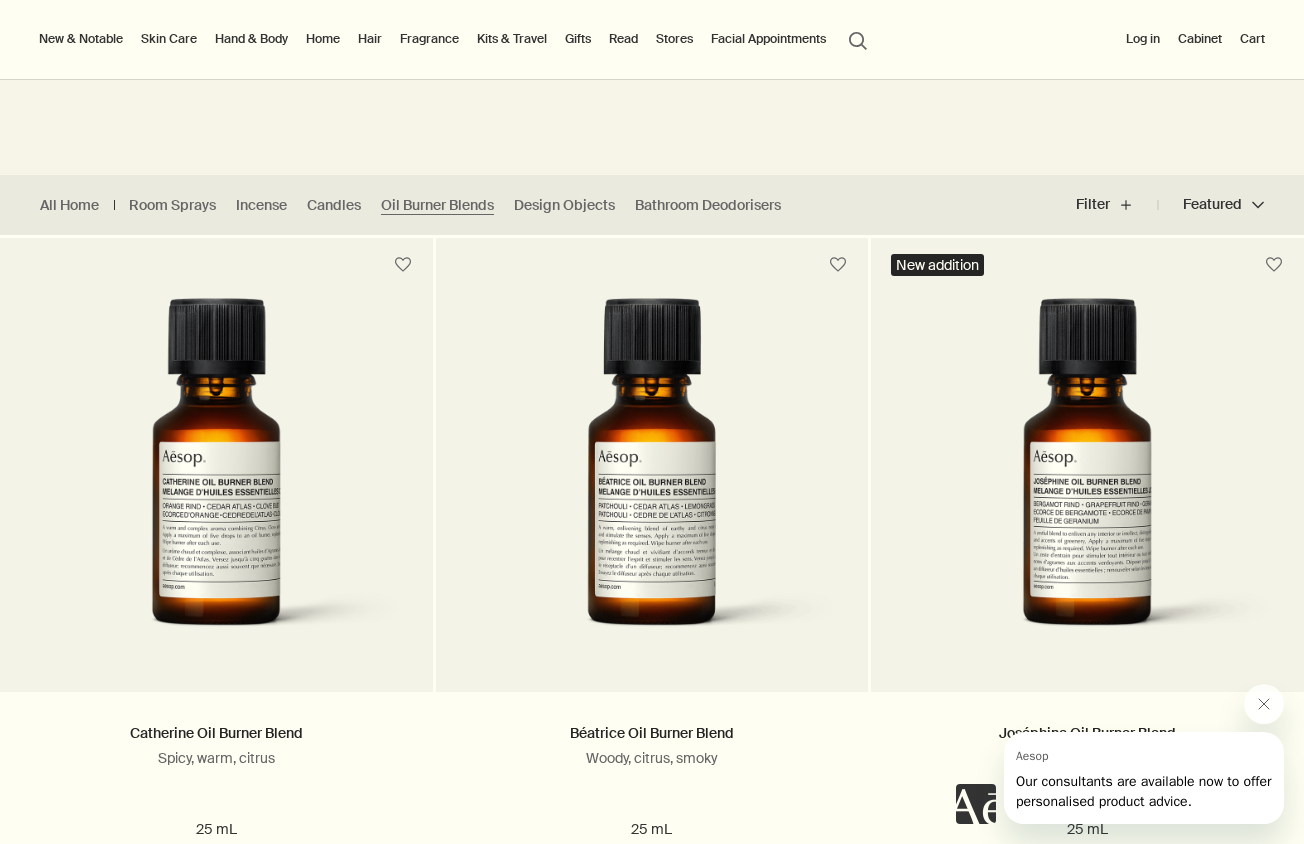 scroll, scrollTop: 384, scrollLeft: 0, axis: vertical 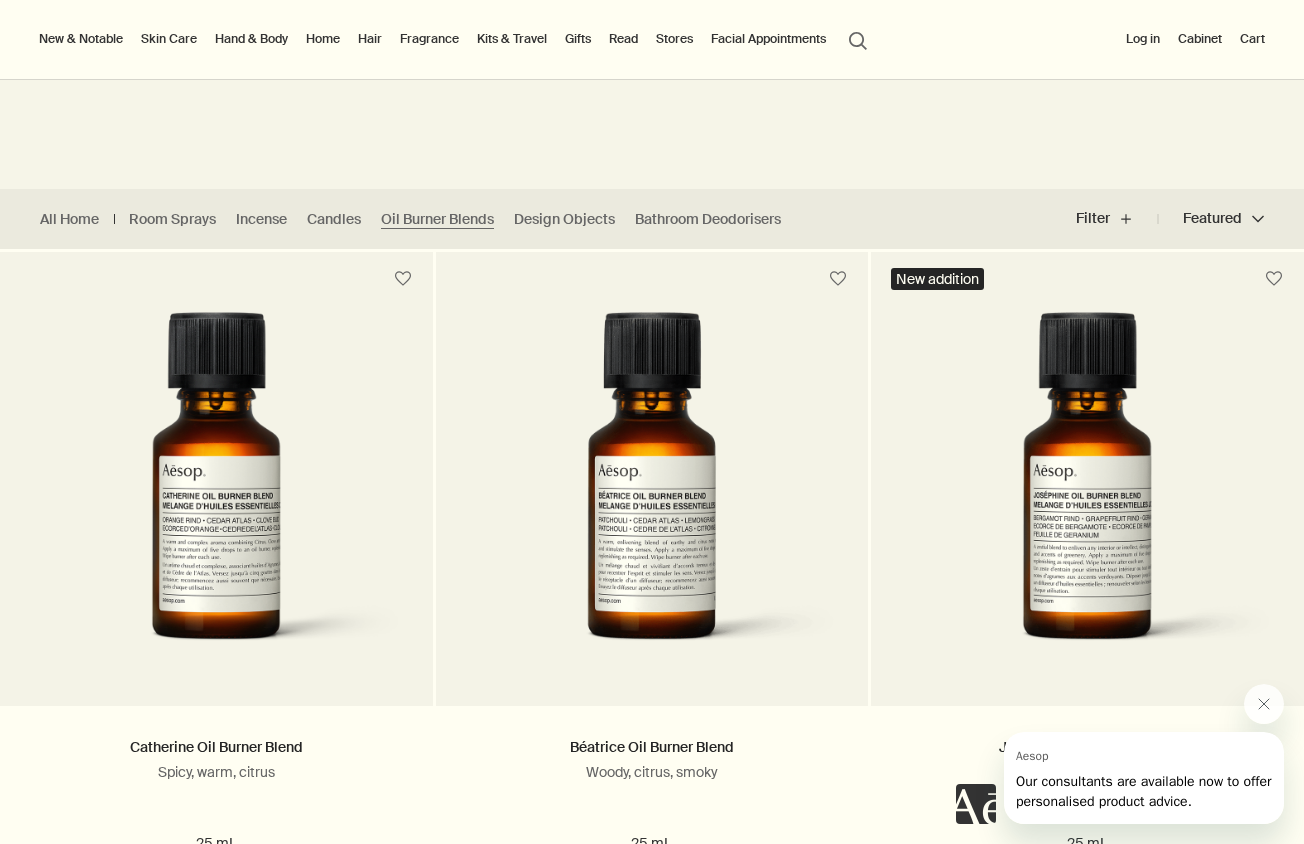 click on "Hand & Body" at bounding box center (251, 39) 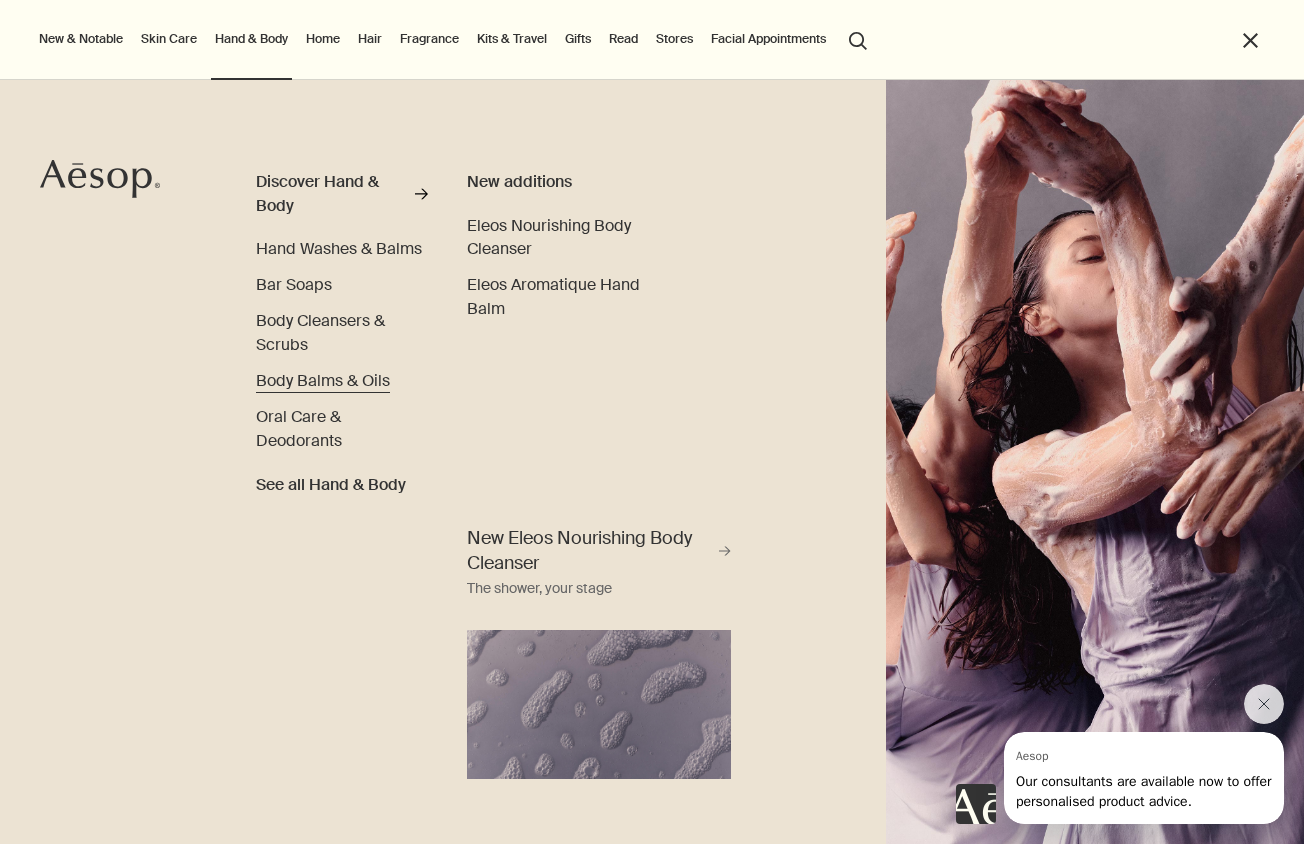 click on "Body Balms & Oils" at bounding box center [323, 380] 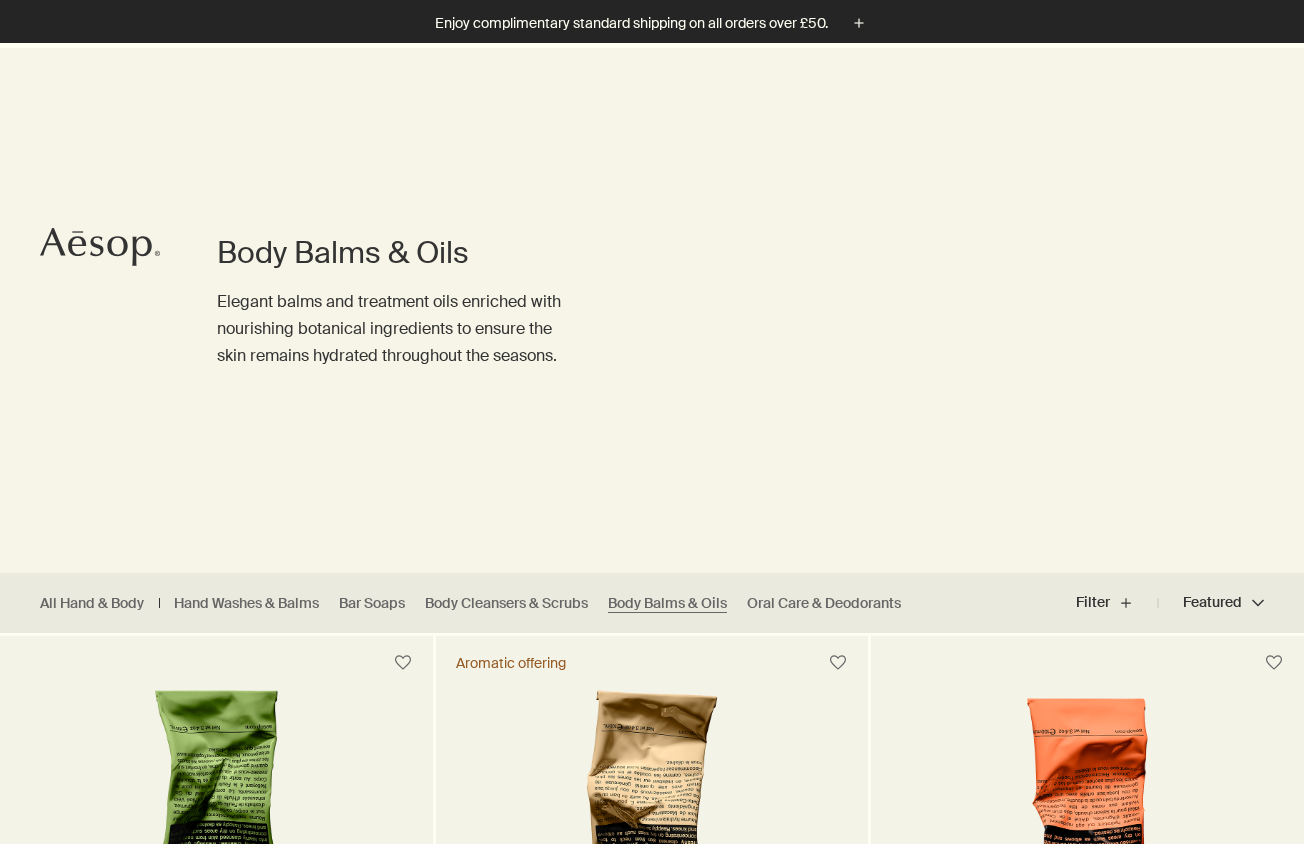 scroll, scrollTop: 259, scrollLeft: 0, axis: vertical 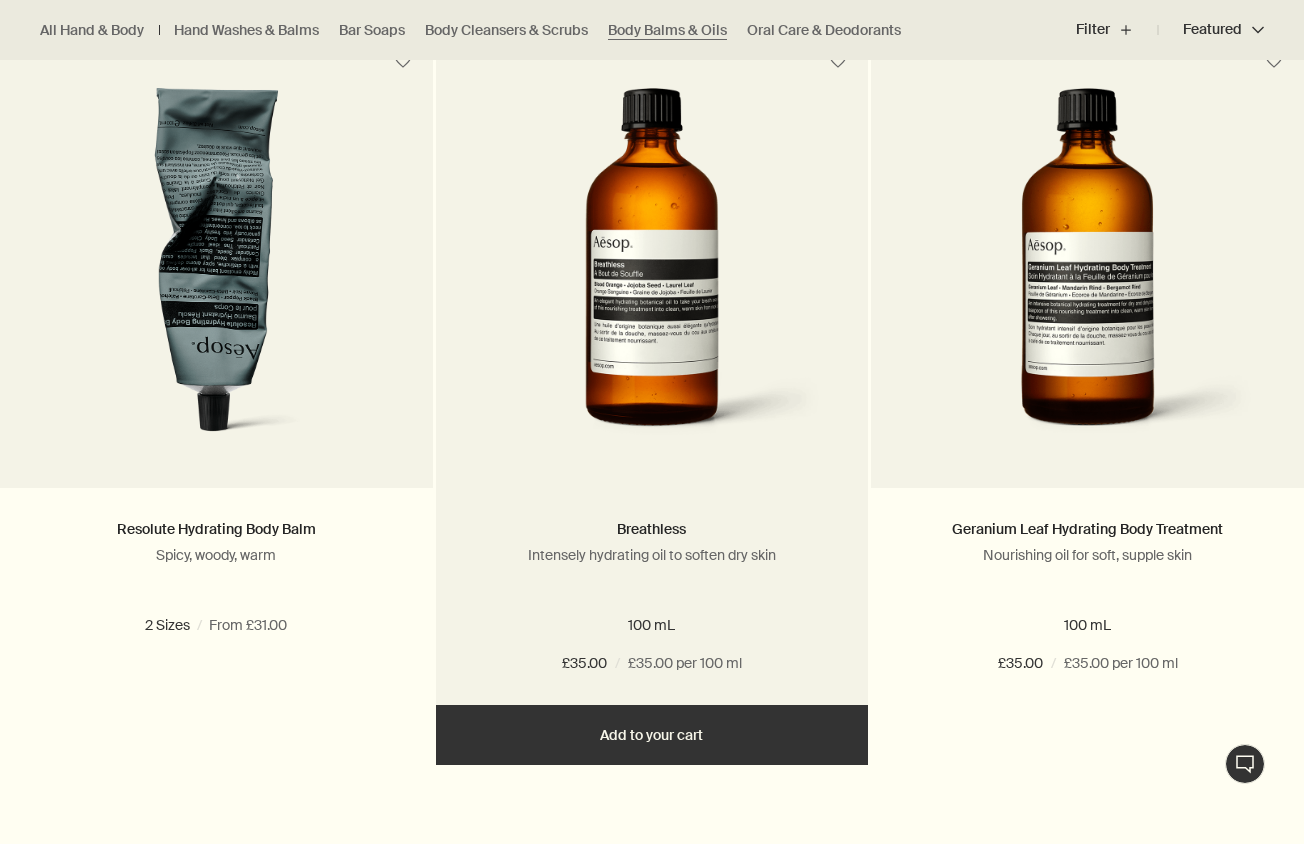 click at bounding box center [652, 273] 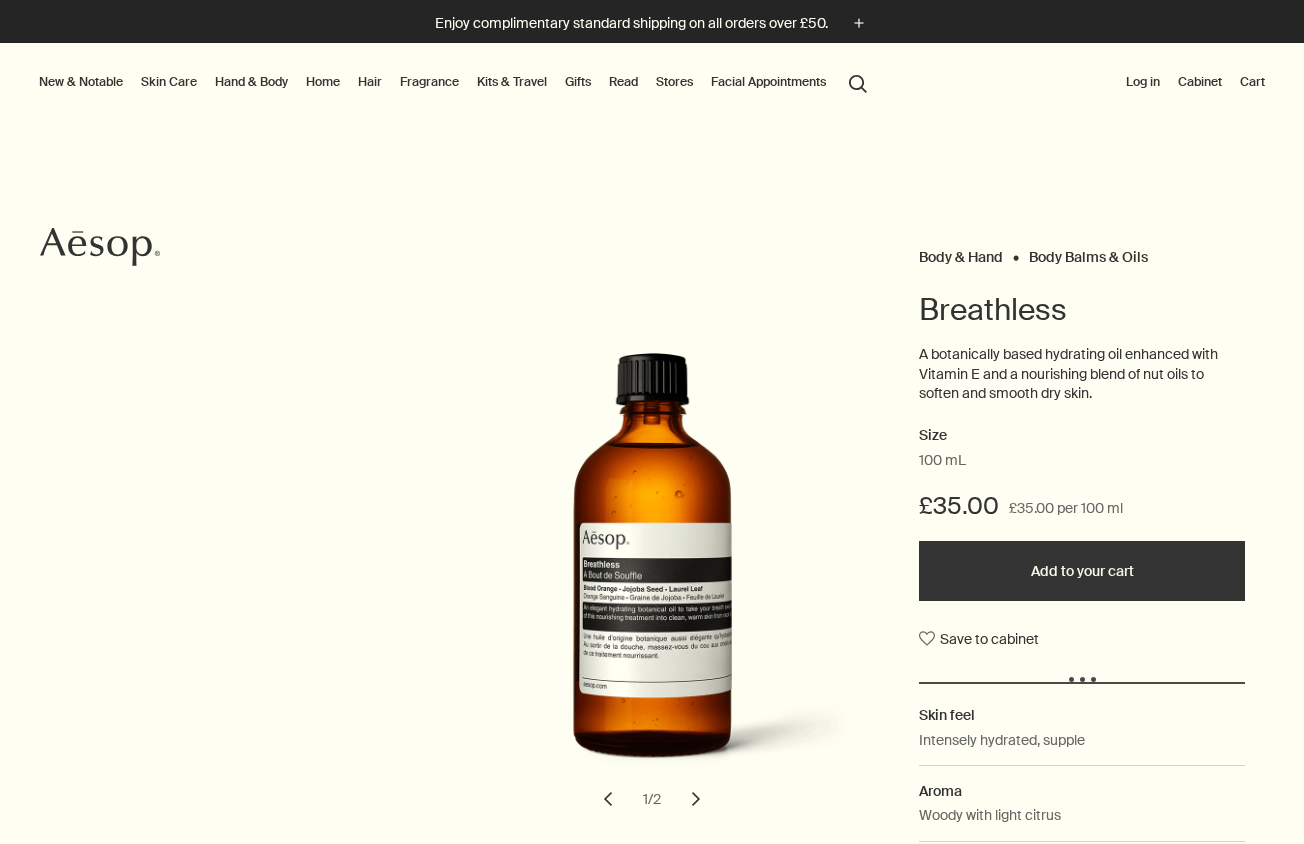 scroll, scrollTop: 0, scrollLeft: 0, axis: both 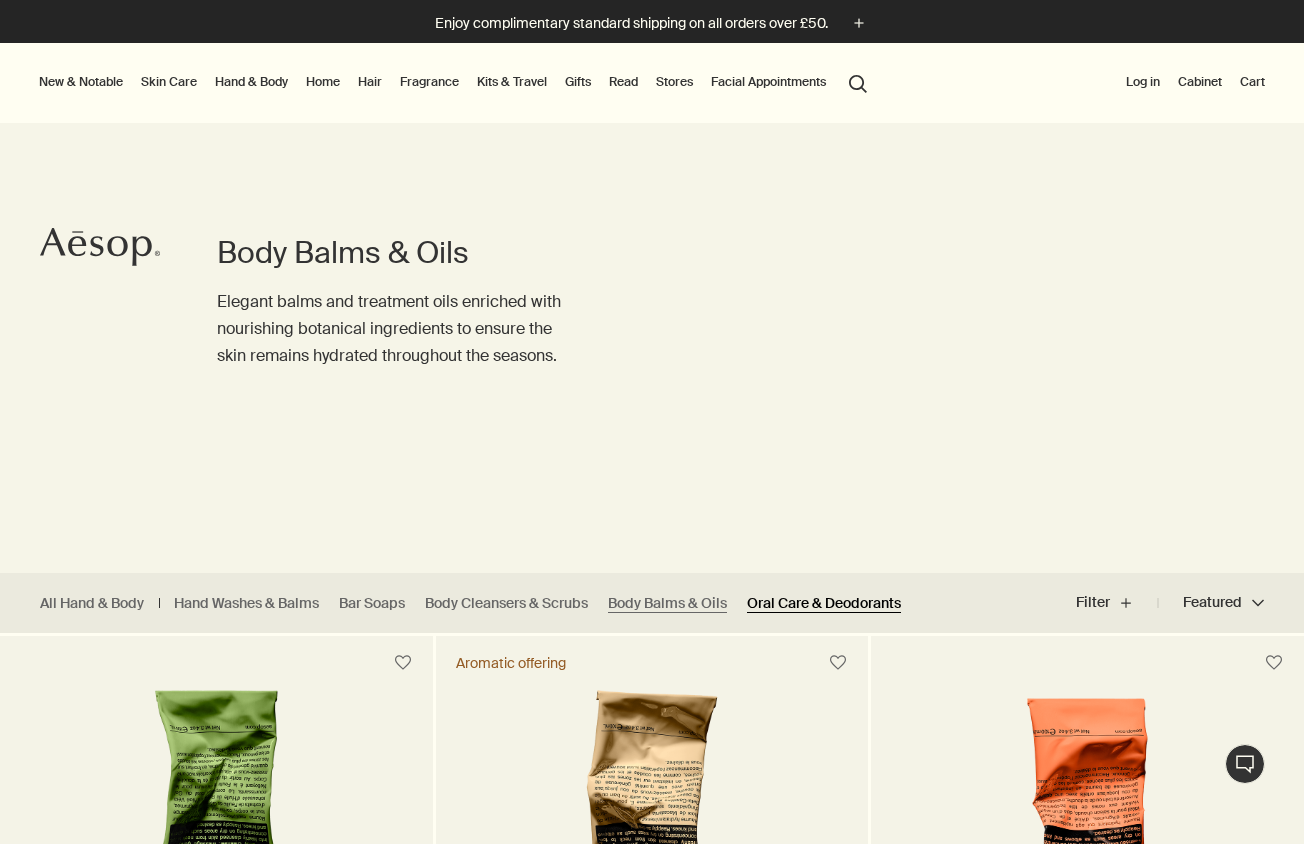 click on "Oral Care & Deodorants" at bounding box center [824, 603] 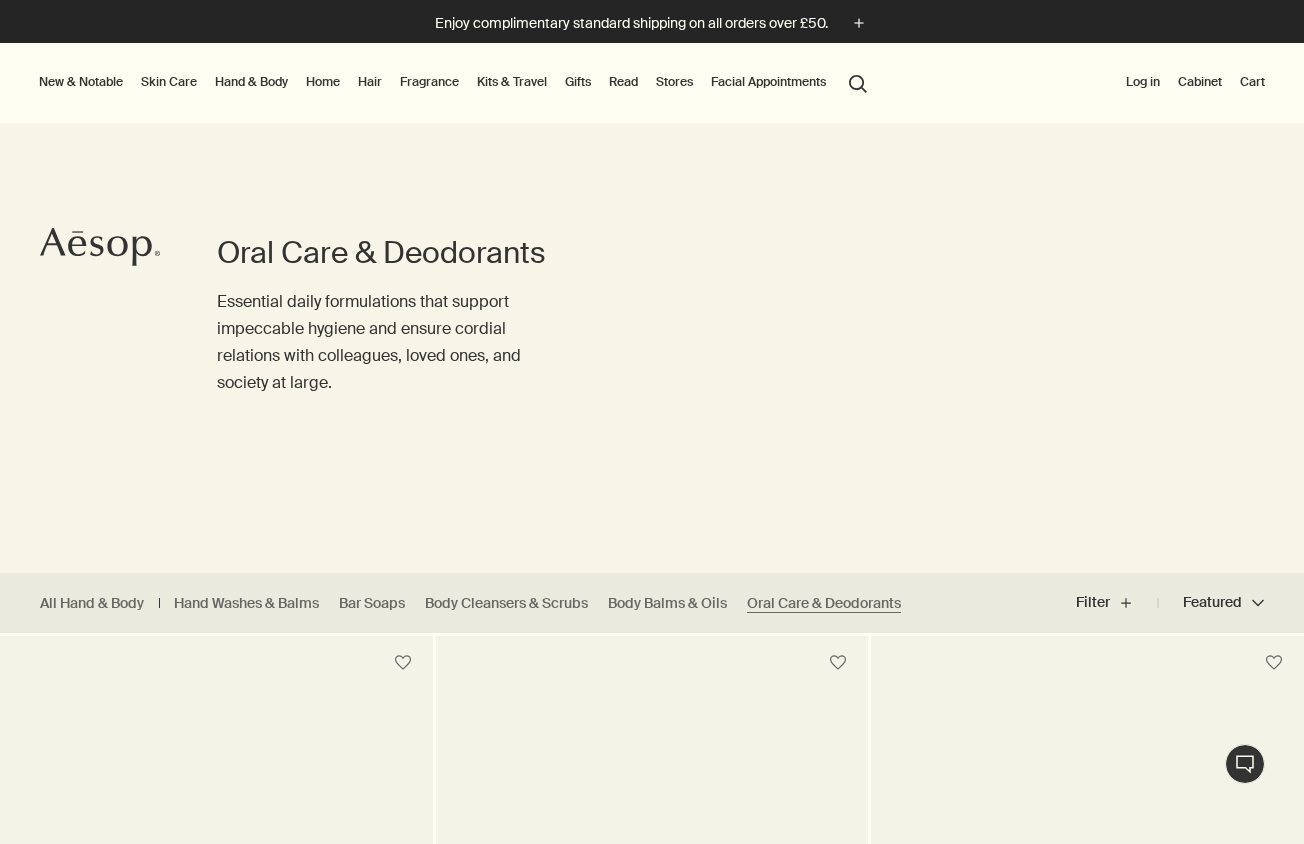 scroll, scrollTop: 0, scrollLeft: 0, axis: both 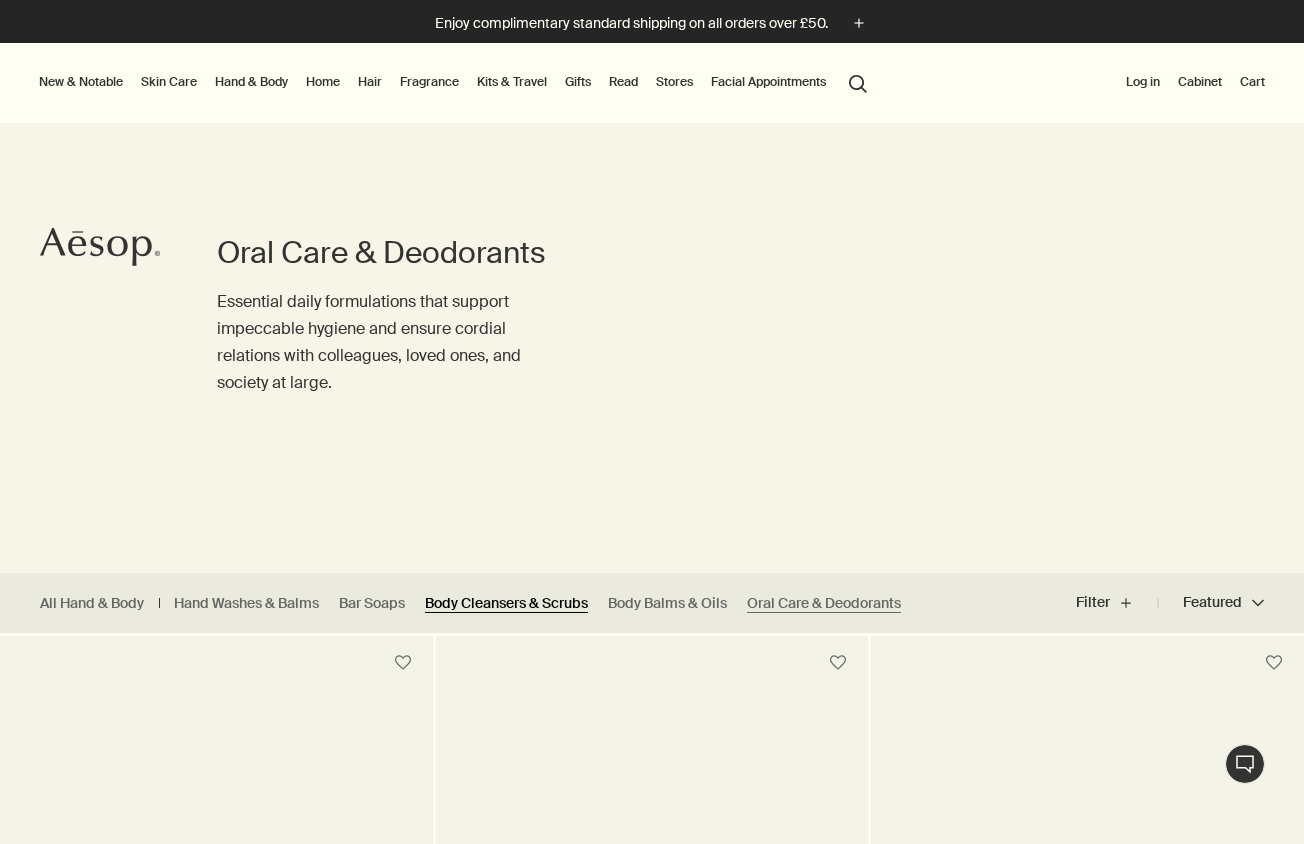 click on "Body Cleansers & Scrubs" at bounding box center [506, 603] 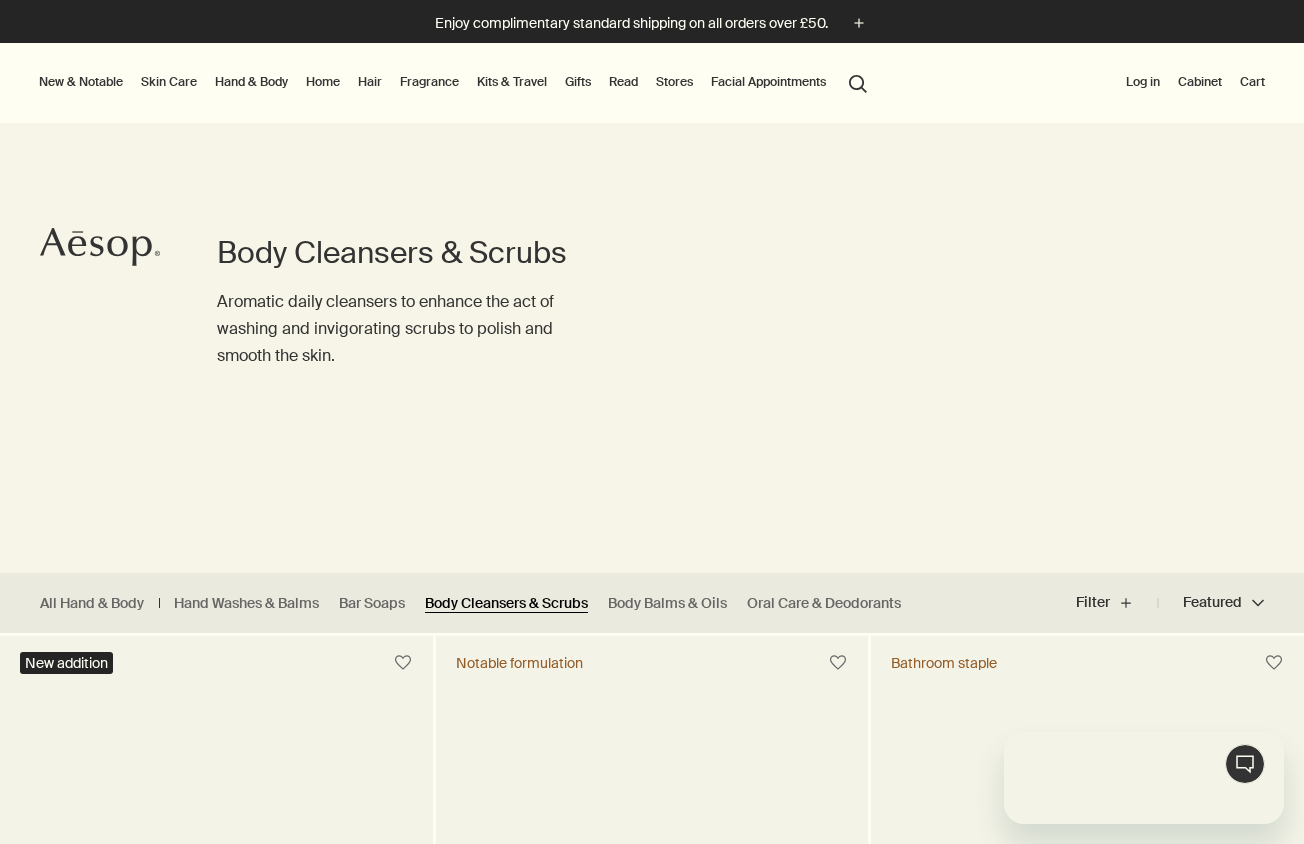 scroll, scrollTop: 0, scrollLeft: 0, axis: both 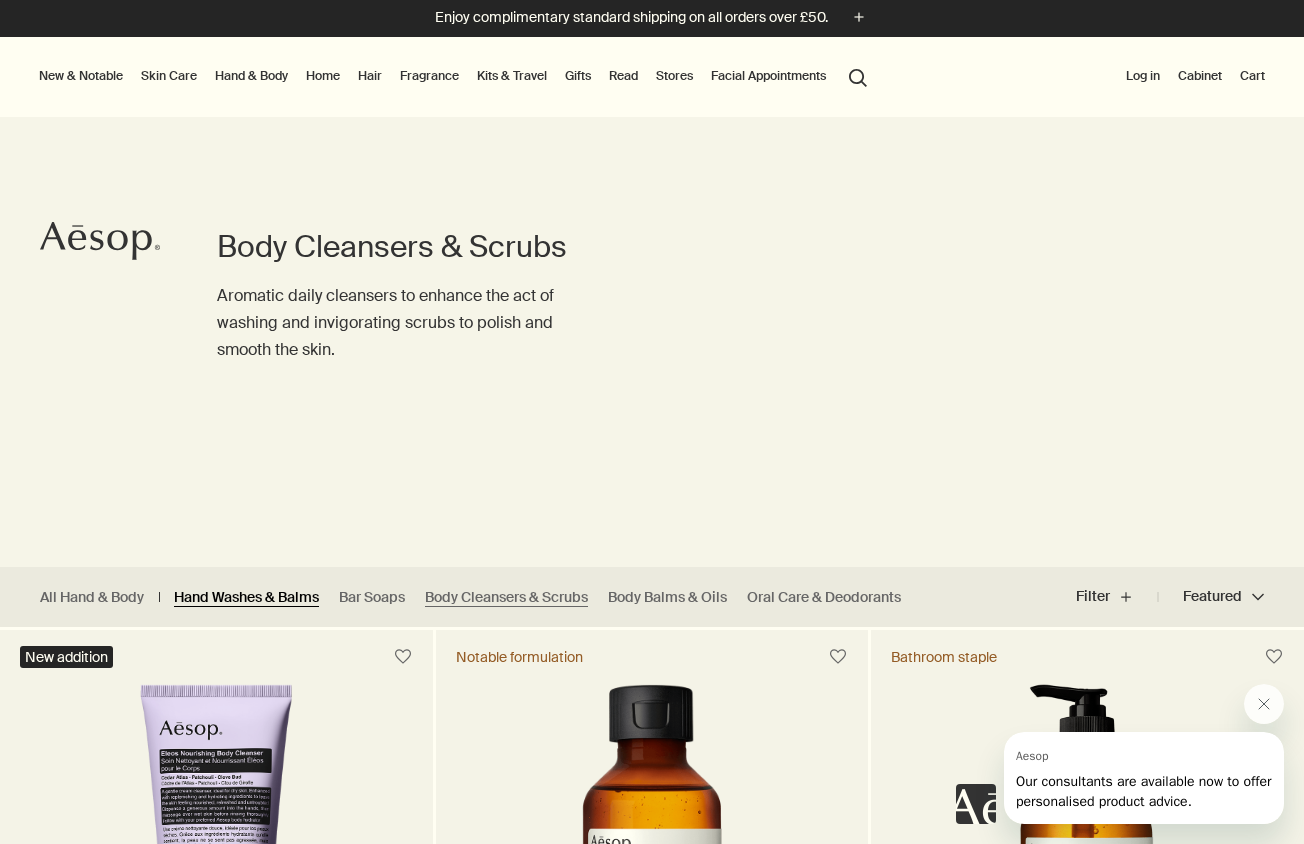click on "Hand Washes & Balms" at bounding box center (246, 597) 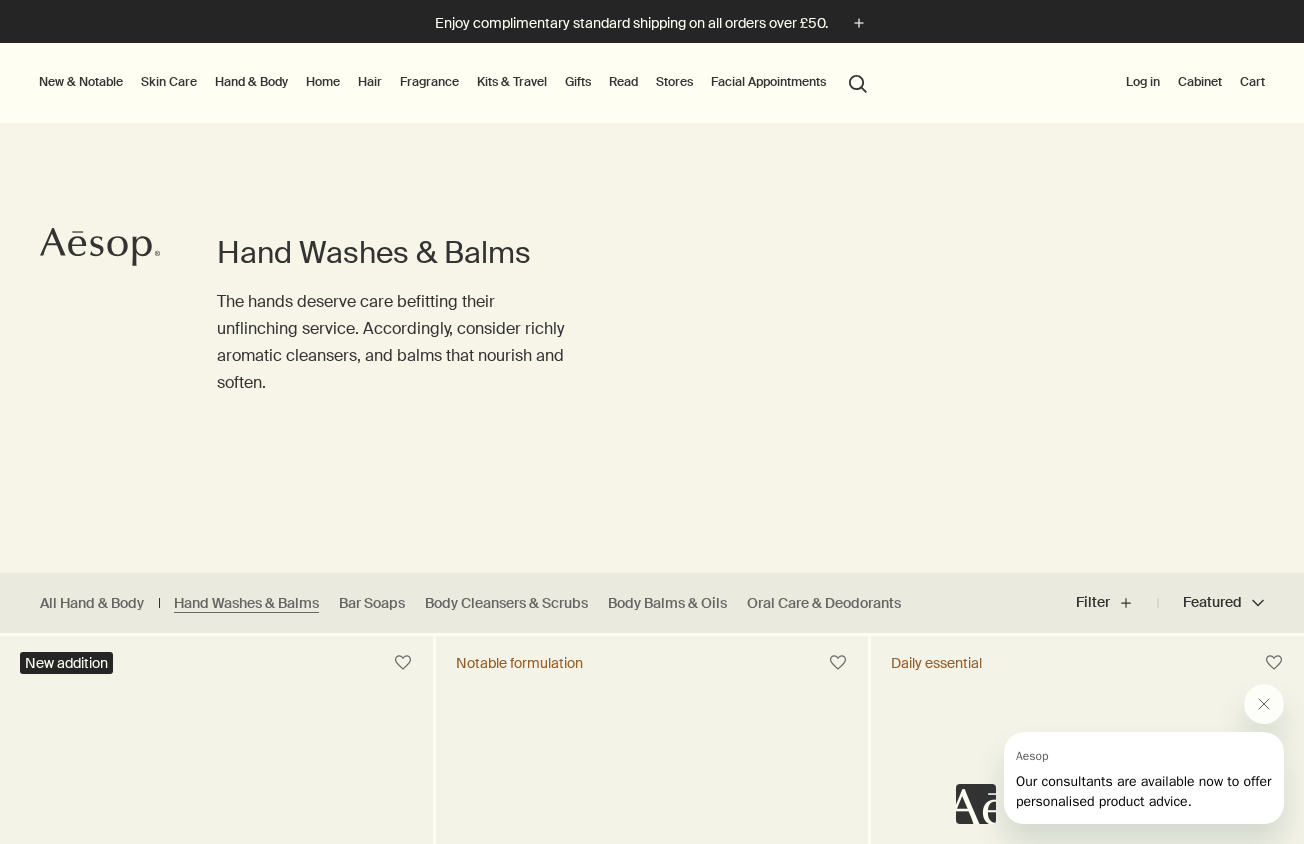 scroll, scrollTop: 0, scrollLeft: 0, axis: both 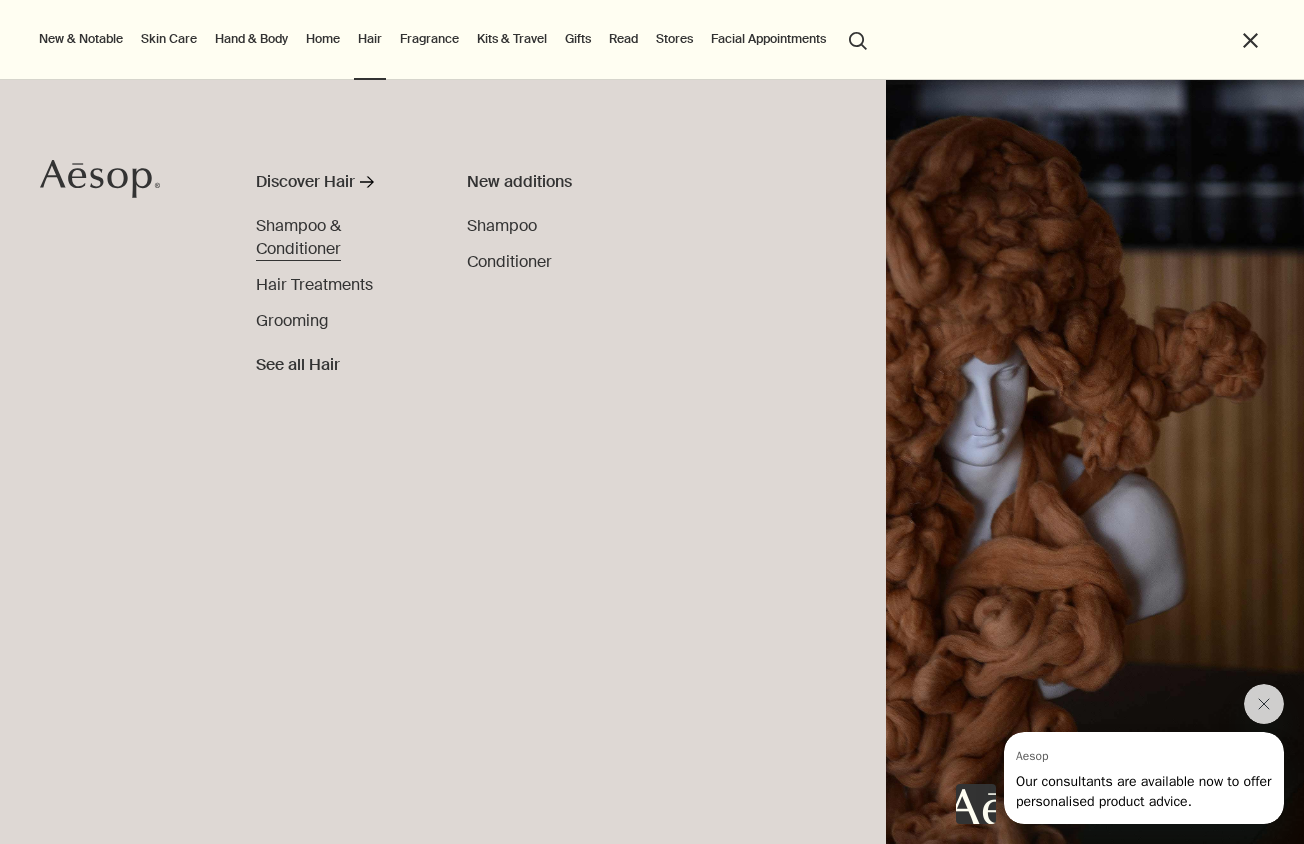 click on "Shampoo & Conditioner" at bounding box center (298, 237) 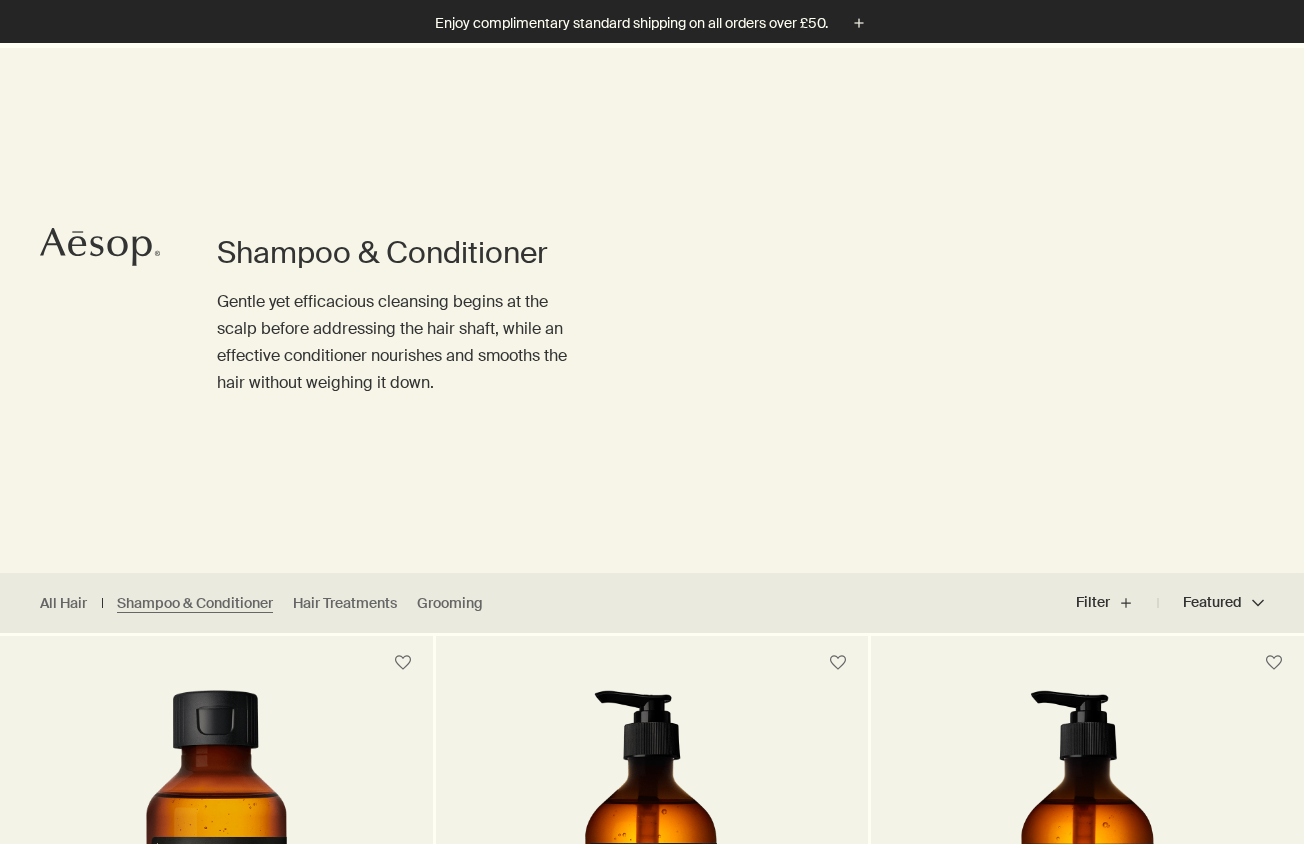 scroll, scrollTop: 489, scrollLeft: 0, axis: vertical 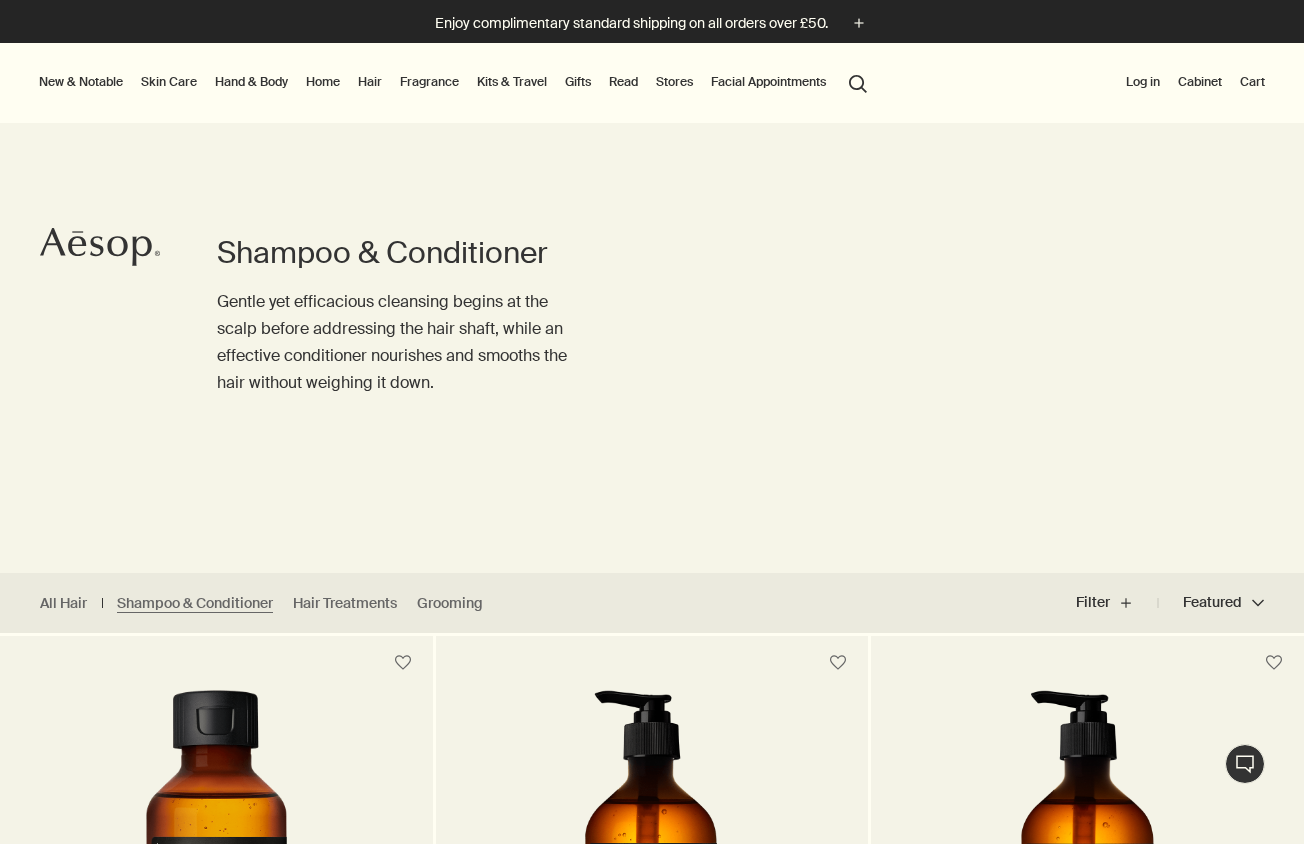 click on "Kits & Travel" at bounding box center [512, 82] 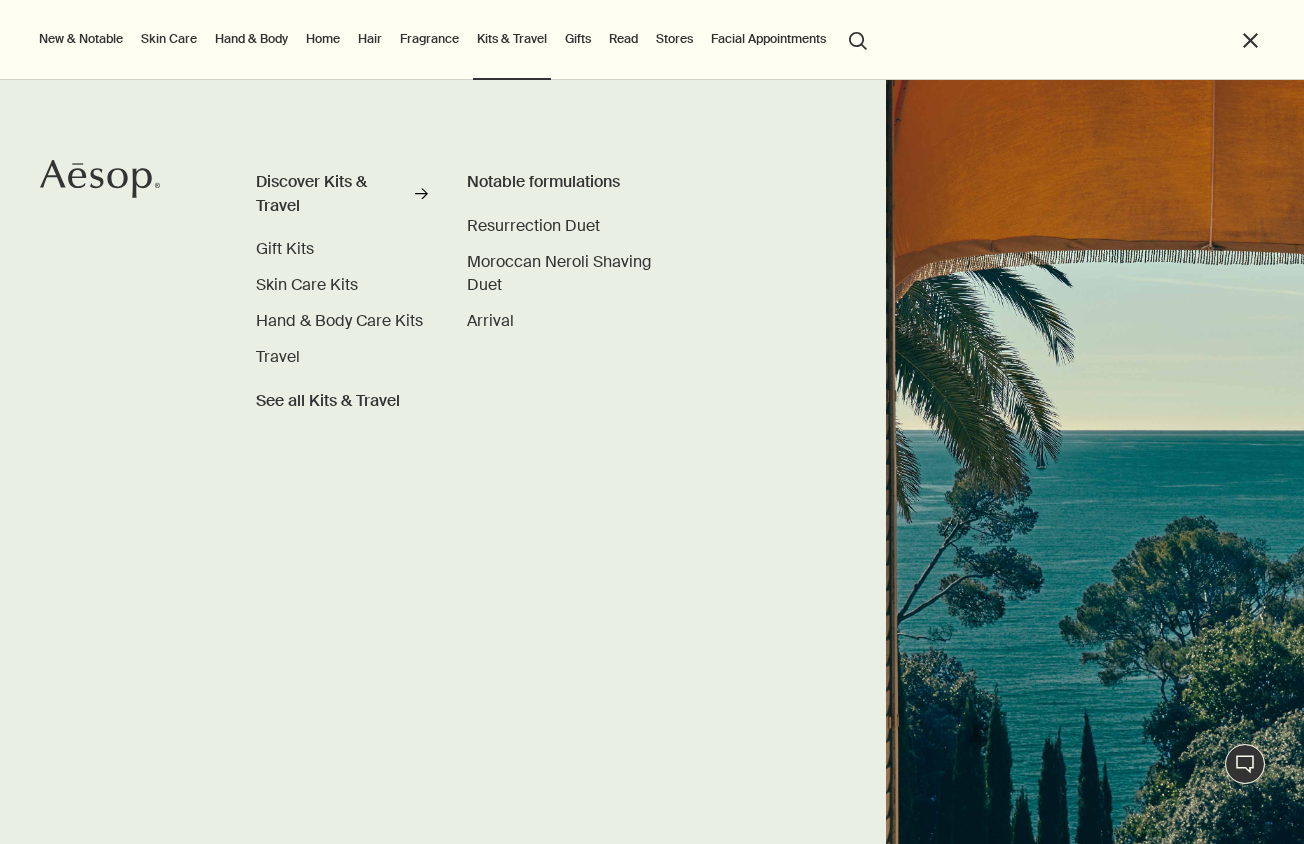 click on "Home" at bounding box center (323, 39) 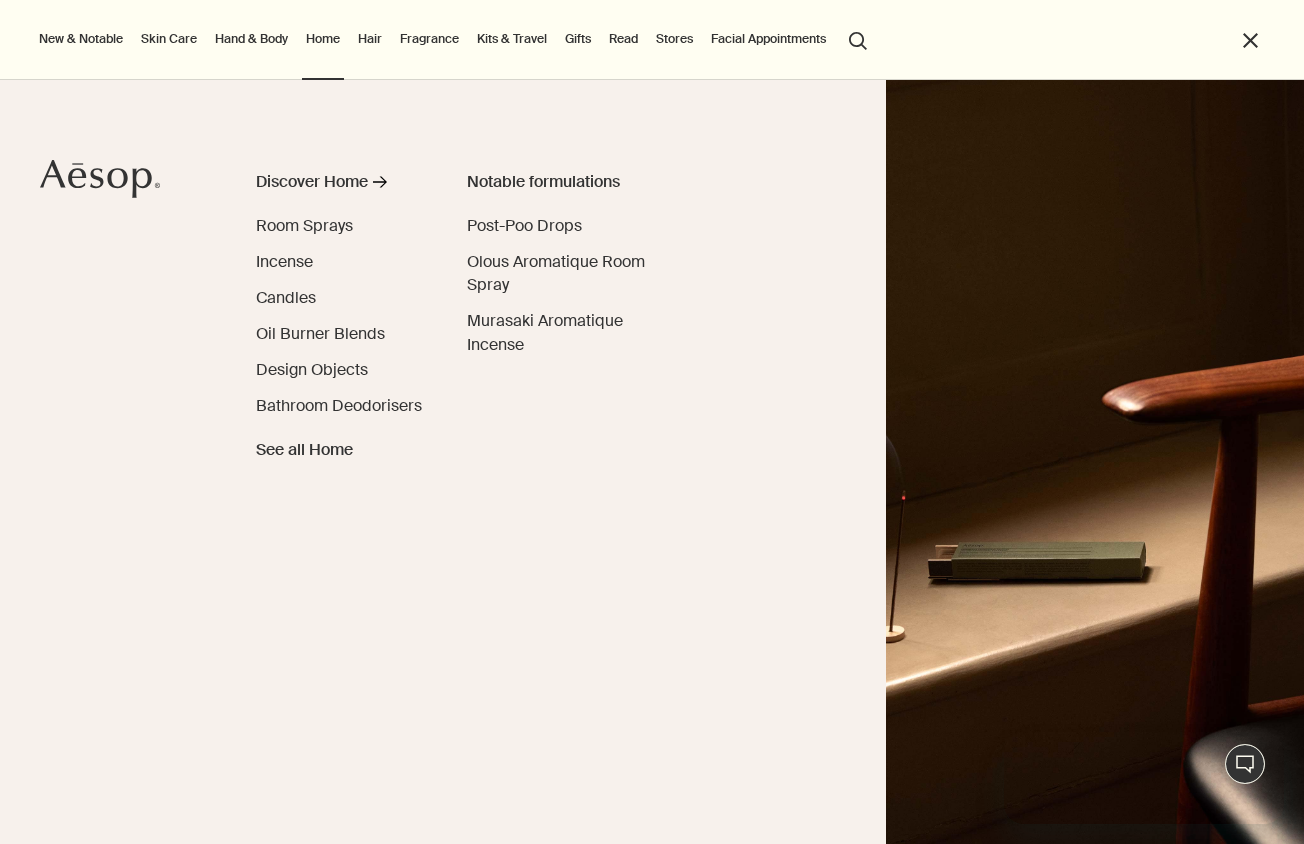scroll, scrollTop: 0, scrollLeft: 0, axis: both 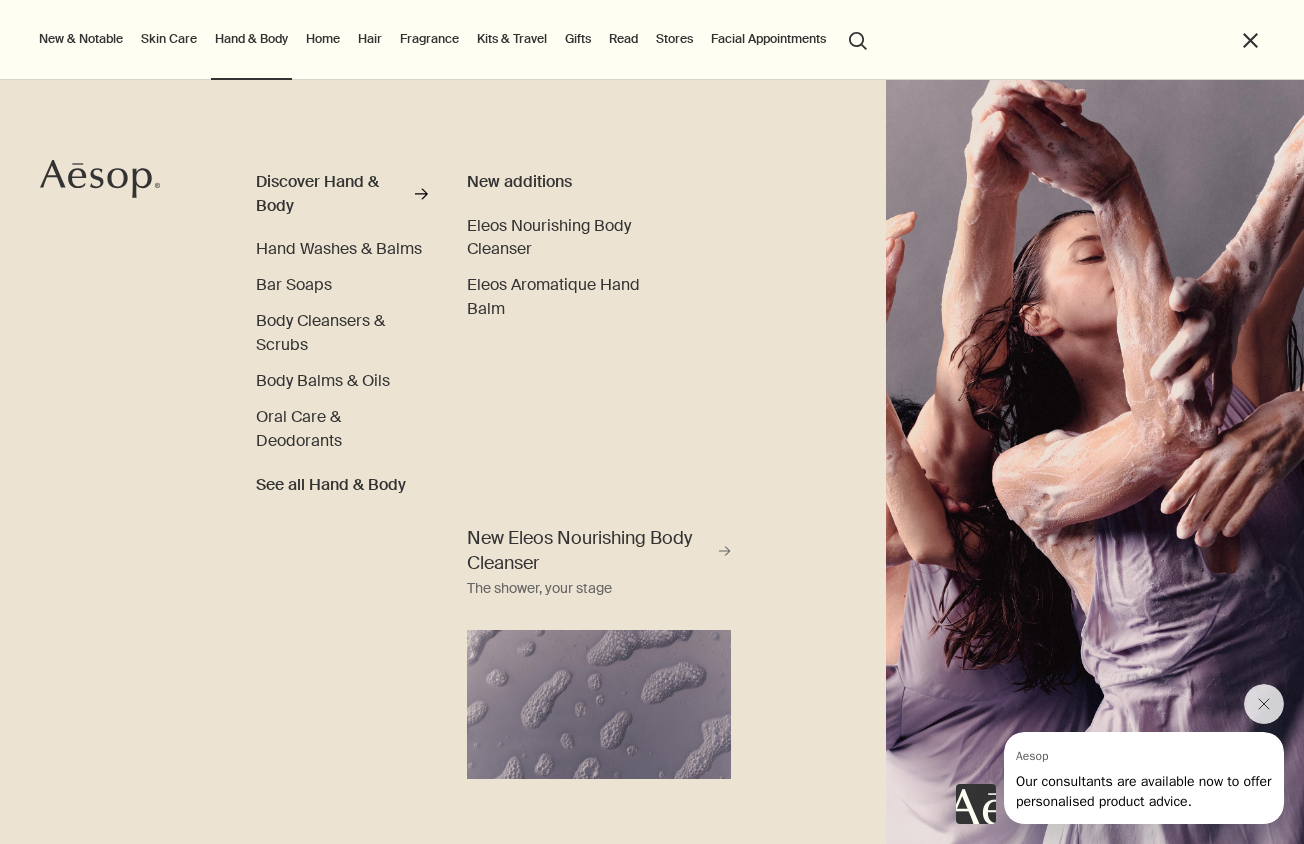 click on "Hair" at bounding box center [370, 39] 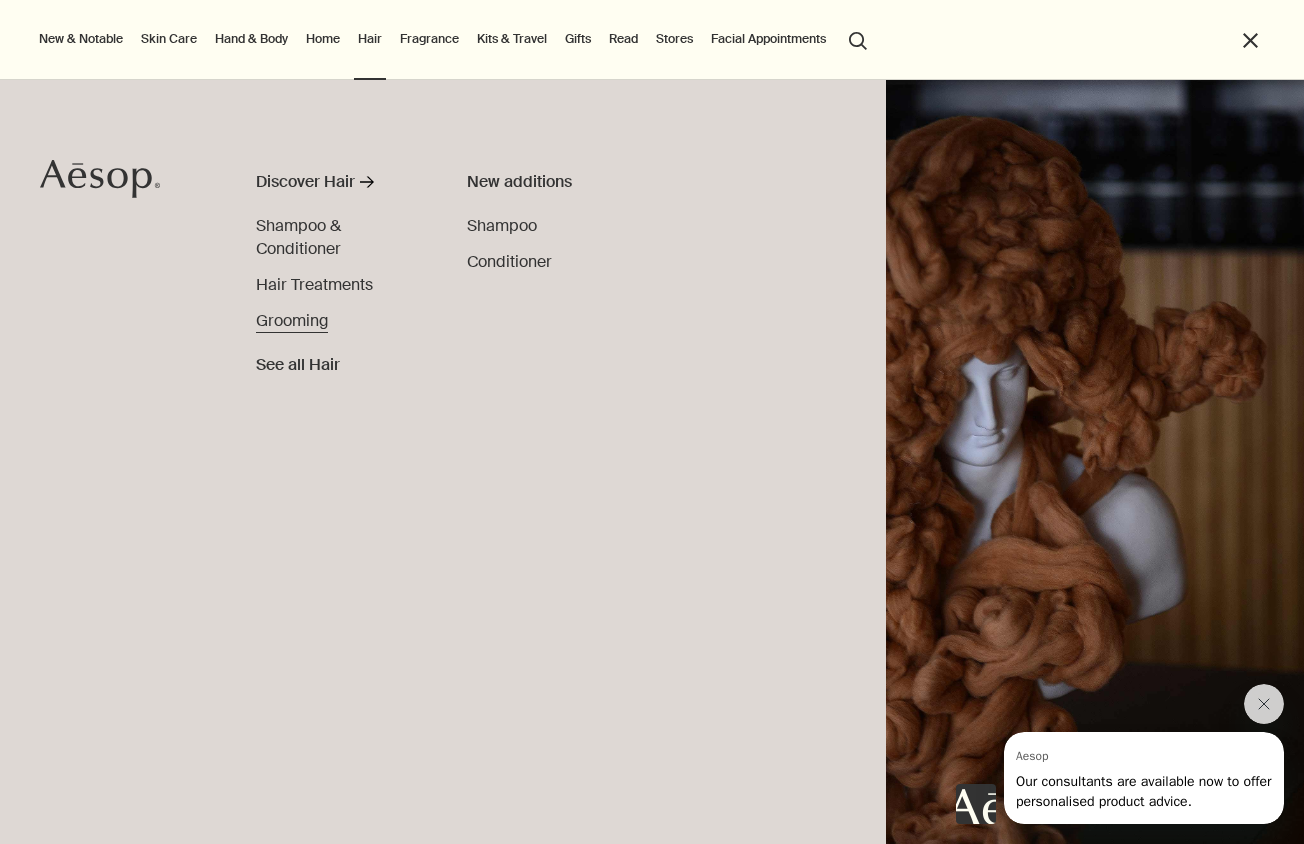 click on "Grooming" at bounding box center (292, 320) 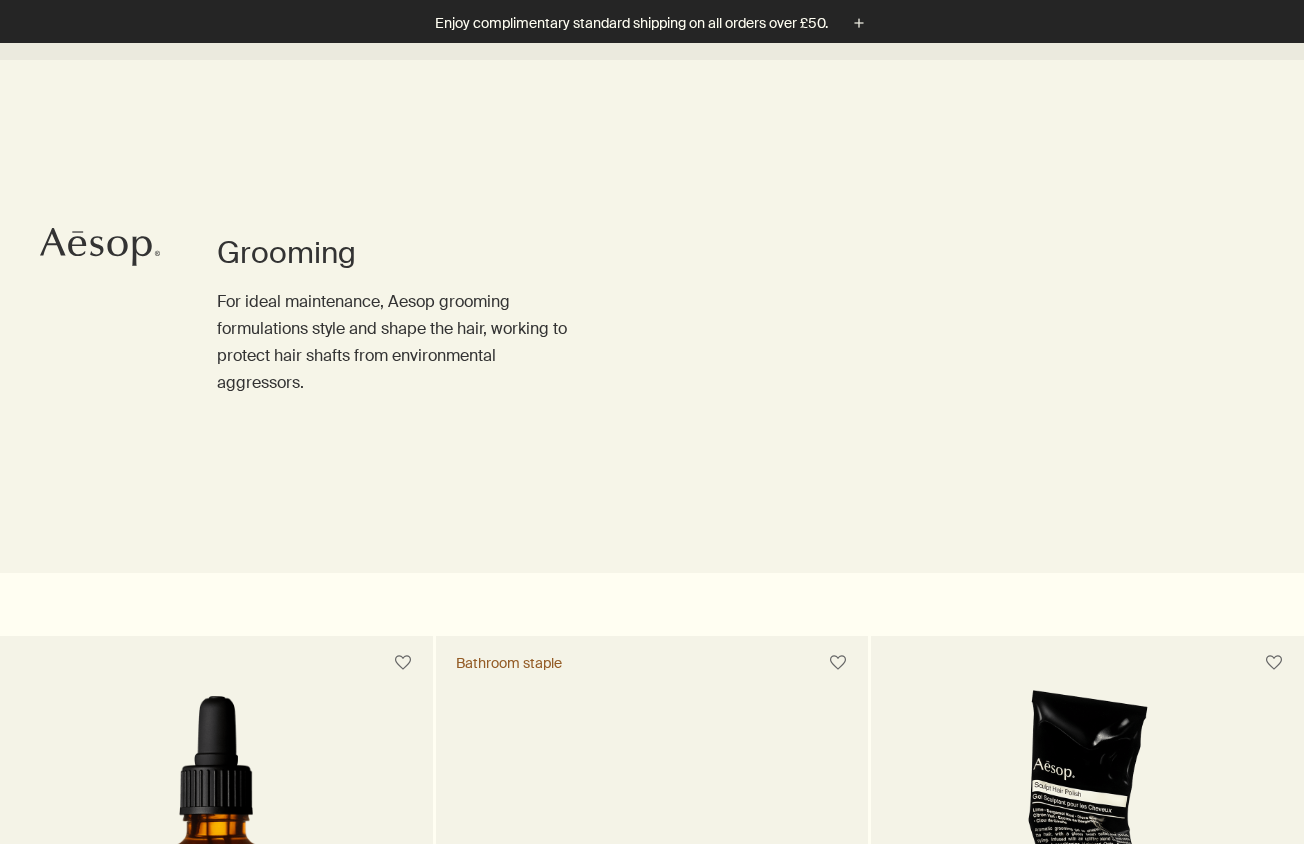 scroll, scrollTop: 630, scrollLeft: 0, axis: vertical 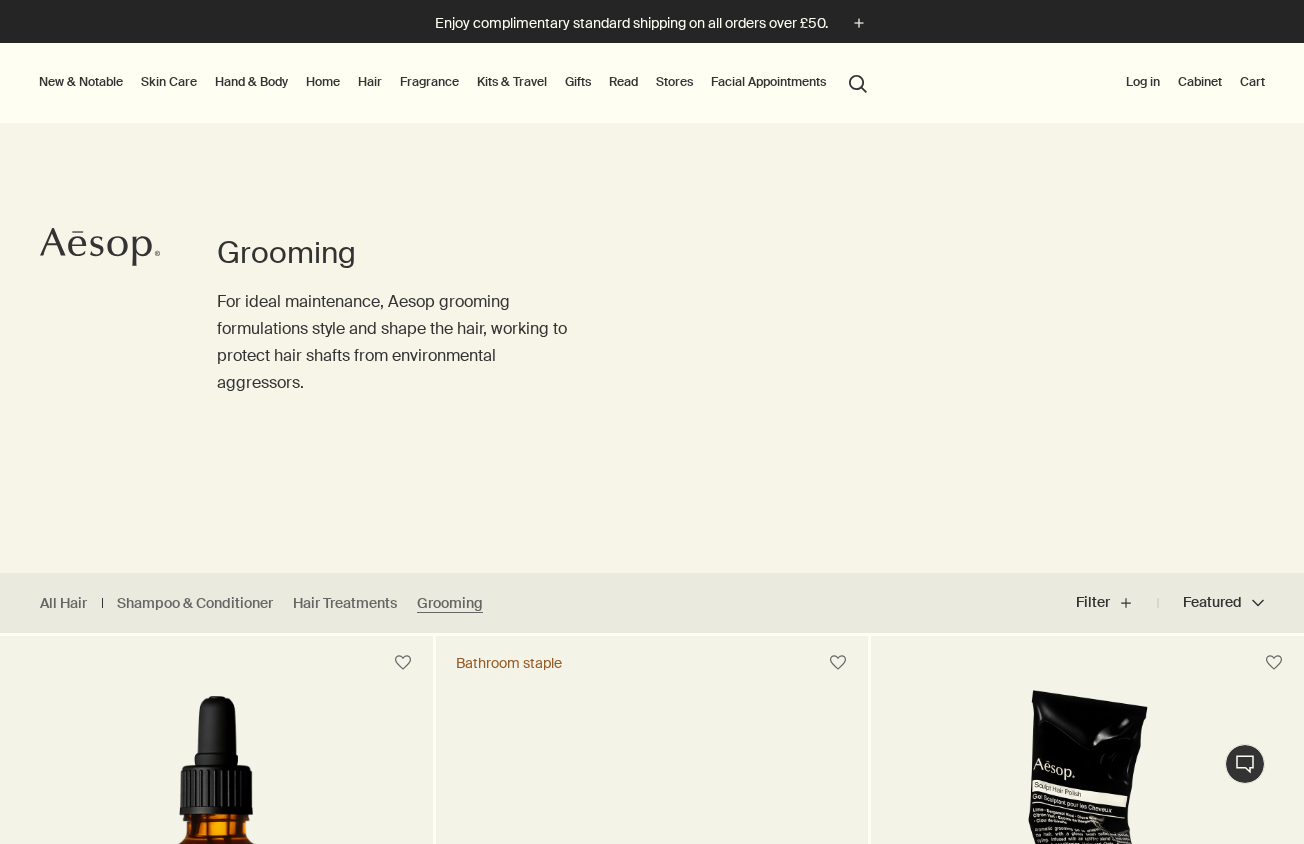 click on "Home" at bounding box center [323, 82] 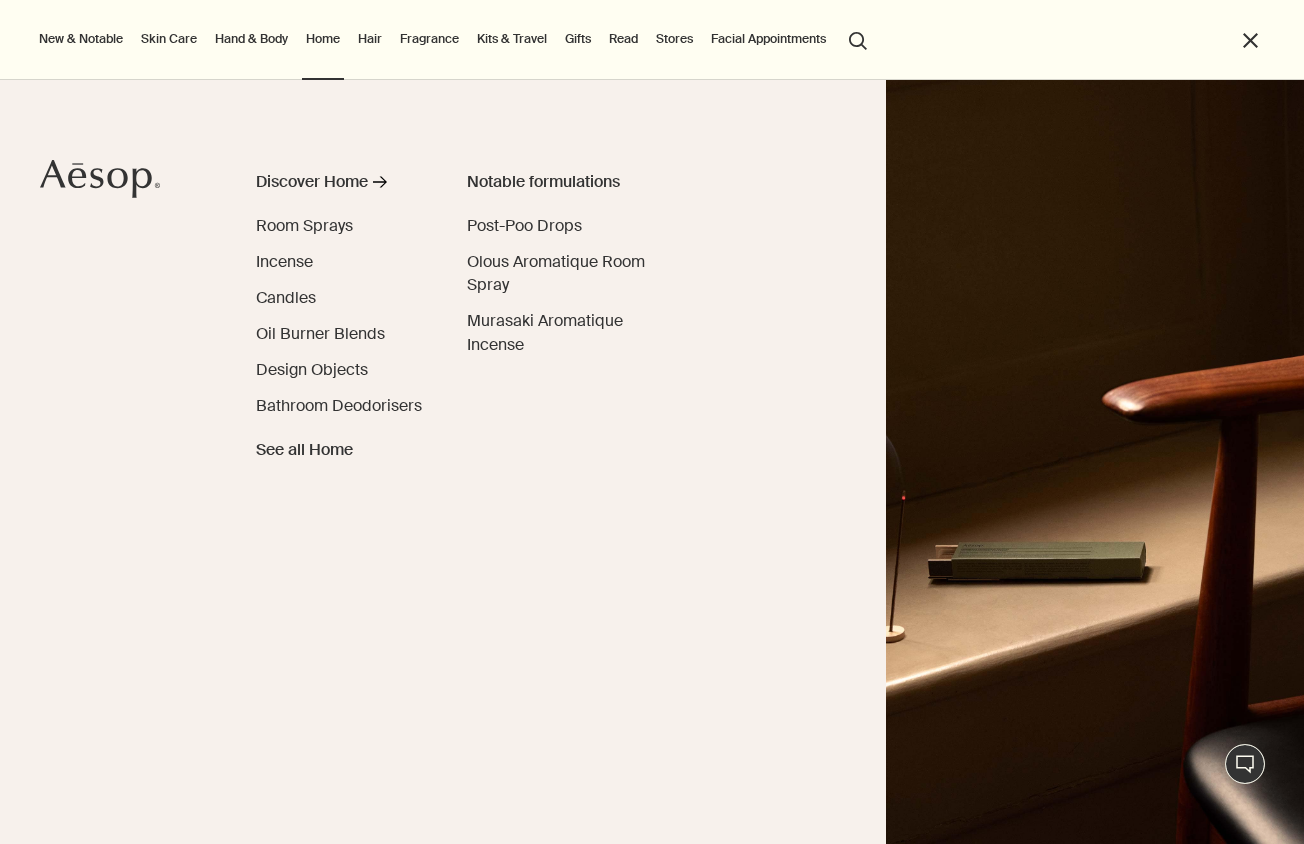 click on "Hand & Body" at bounding box center (251, 39) 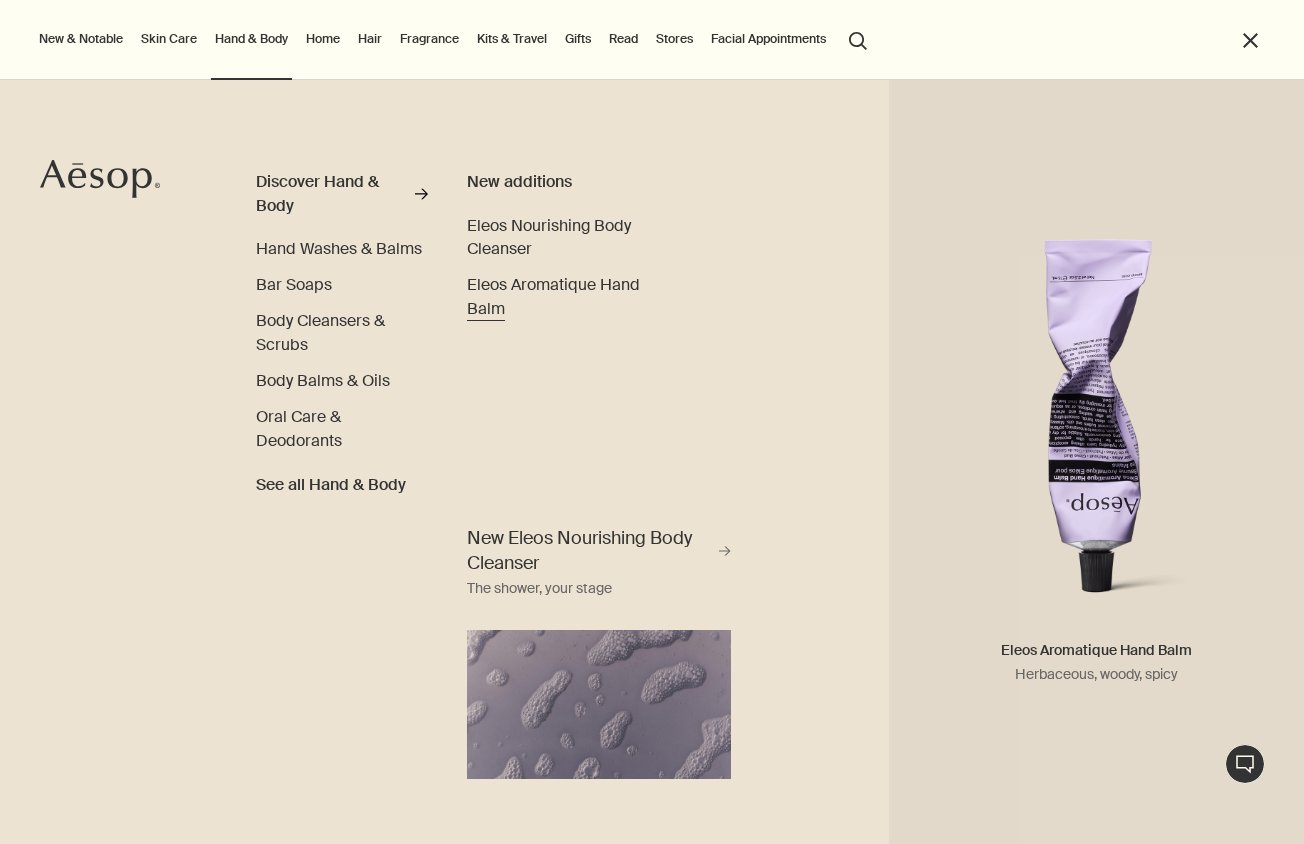 click on "Eleos Aromatique Hand Balm" at bounding box center [553, 296] 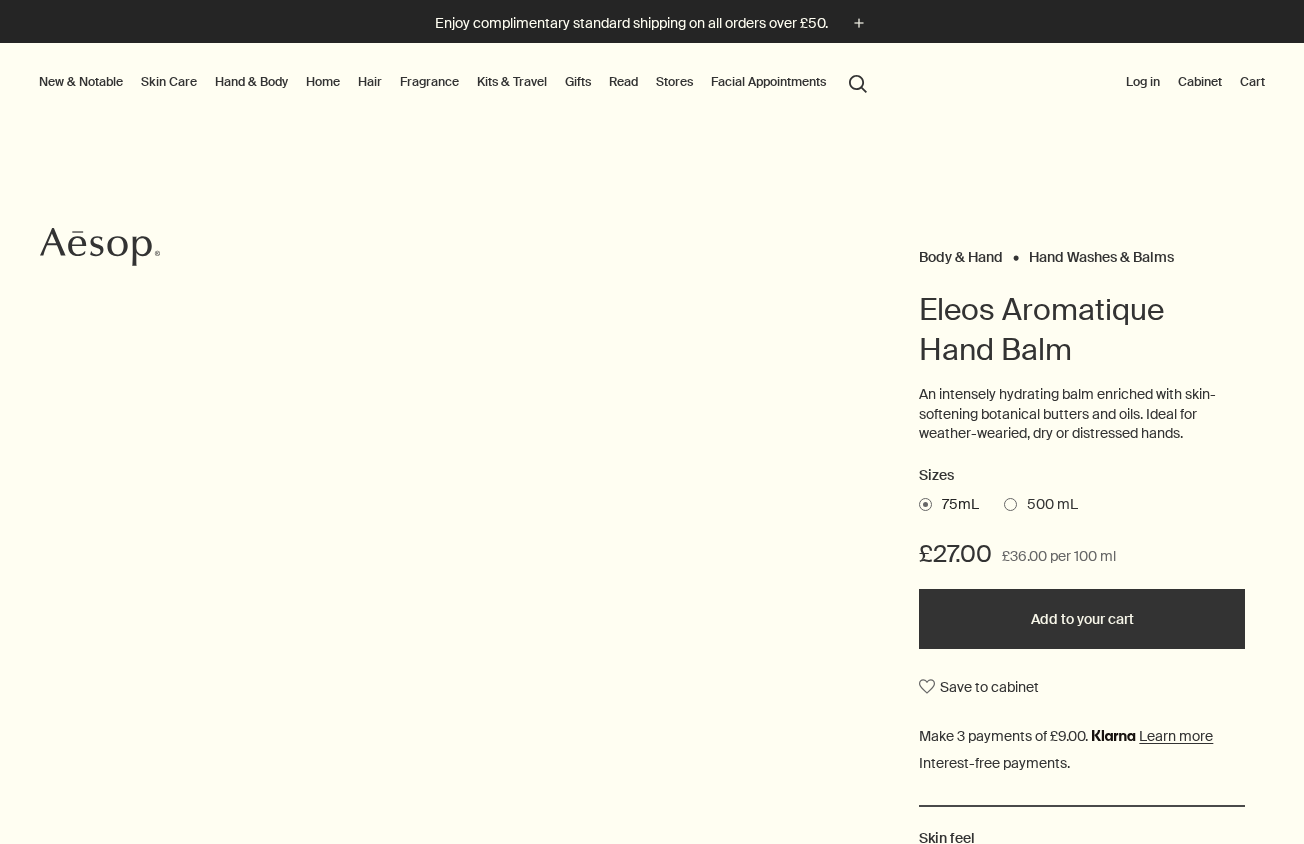 scroll, scrollTop: 0, scrollLeft: 0, axis: both 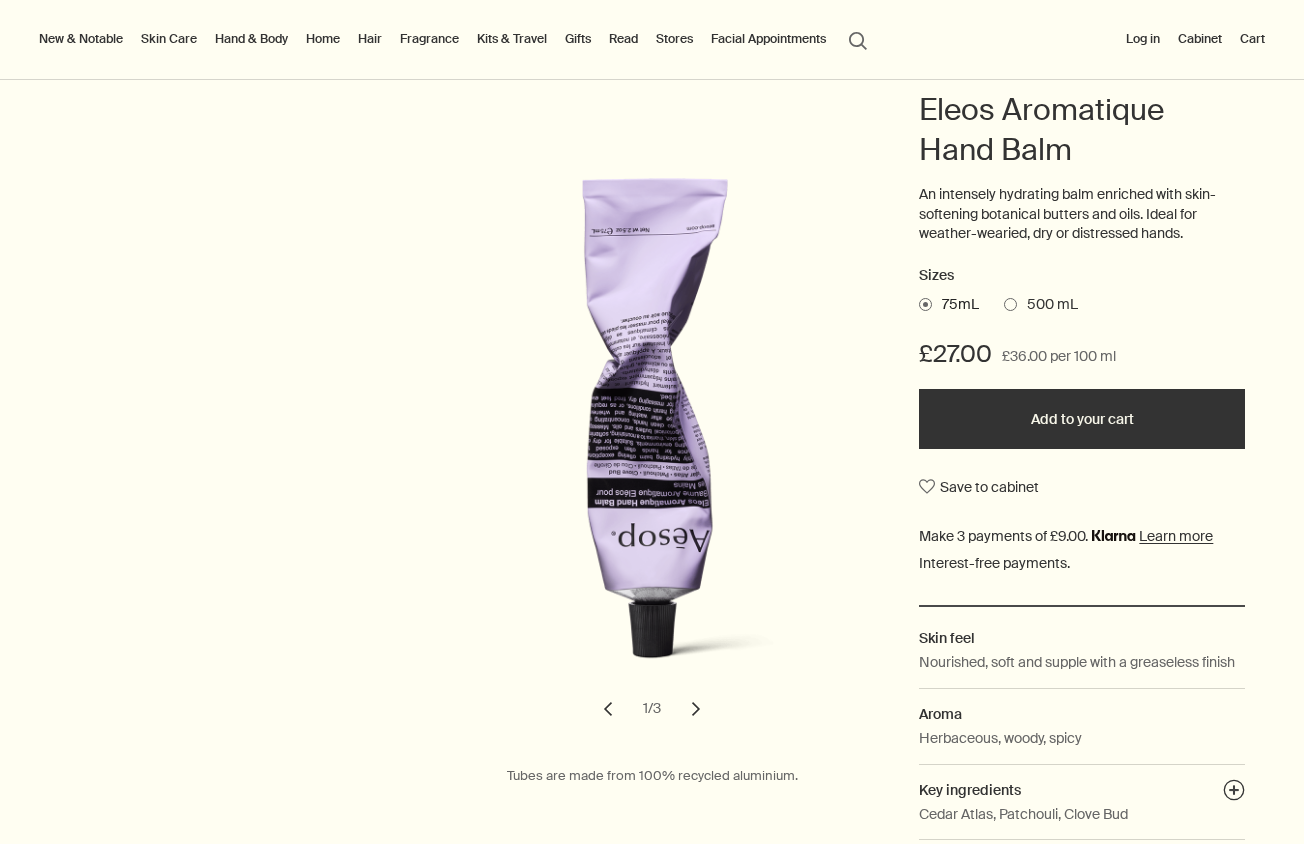 click on "Hand & Body" at bounding box center (251, 39) 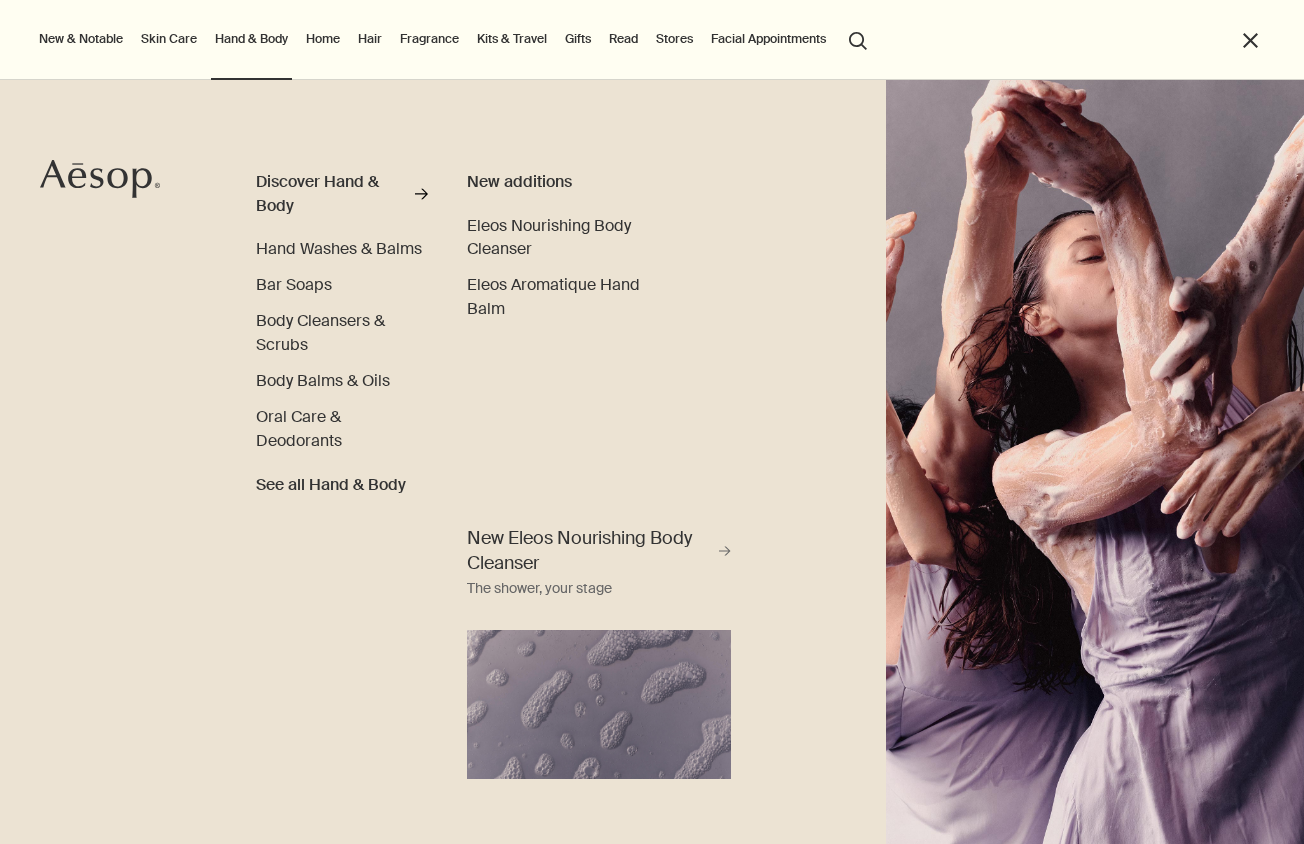 click on "Skin Care" at bounding box center [169, 39] 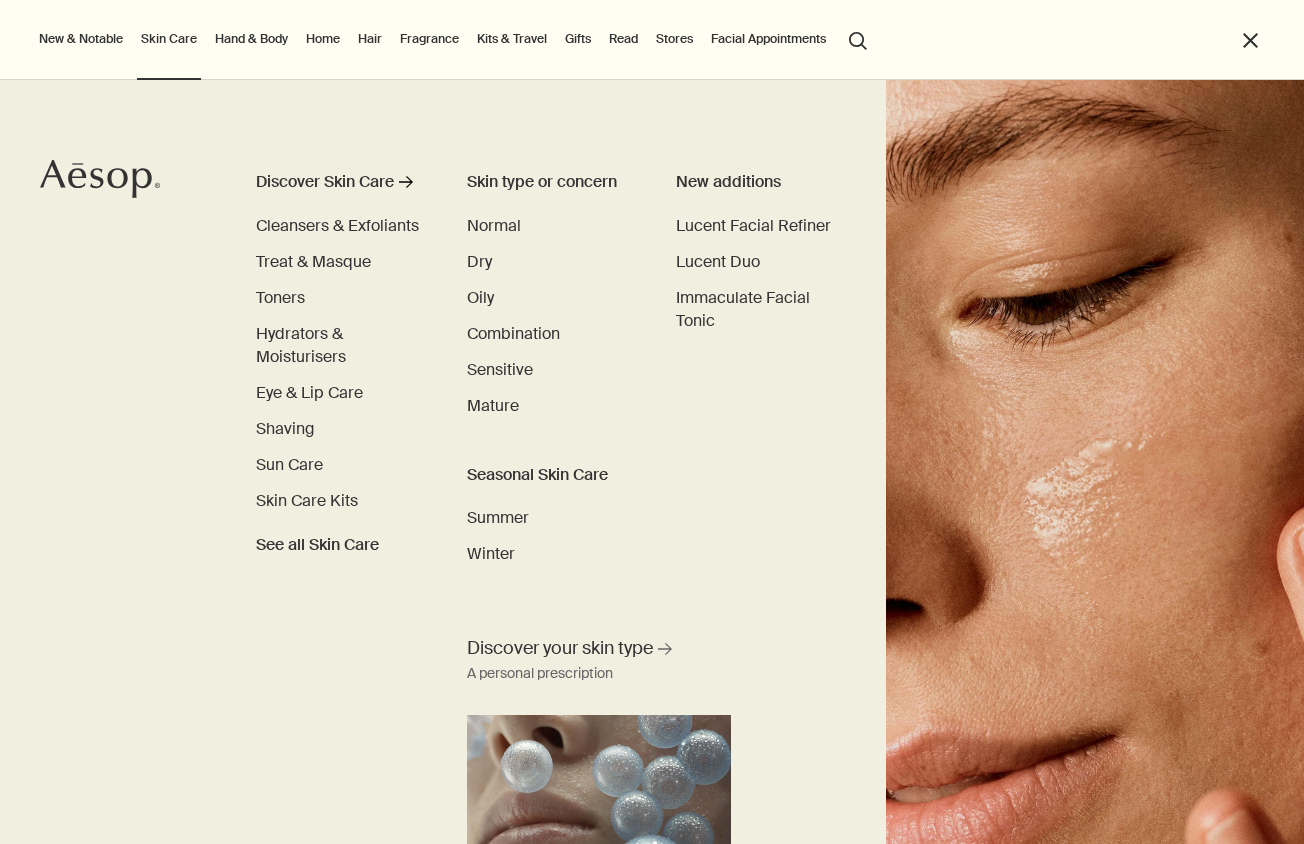 click on "Kits & Travel" at bounding box center (512, 39) 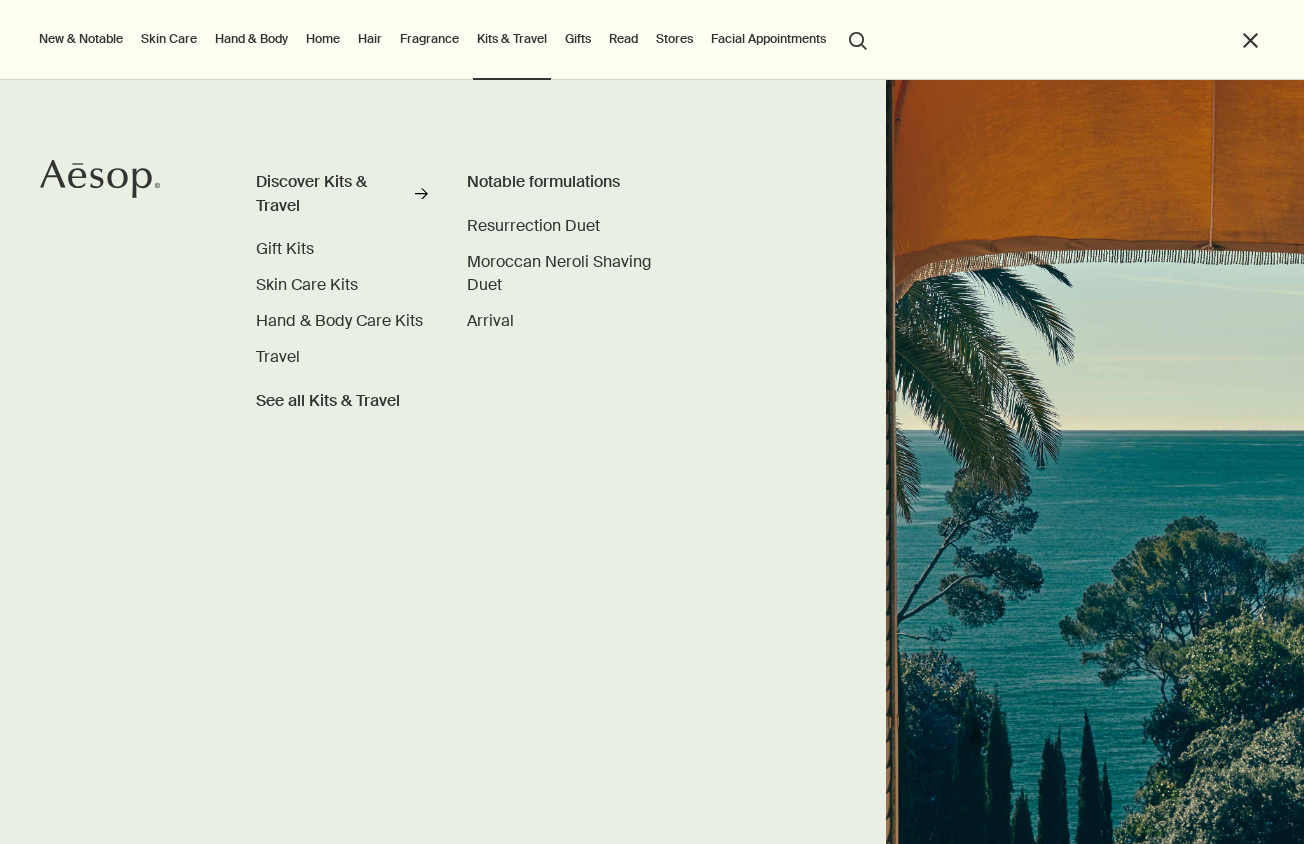 click on "Fragrance" at bounding box center (429, 39) 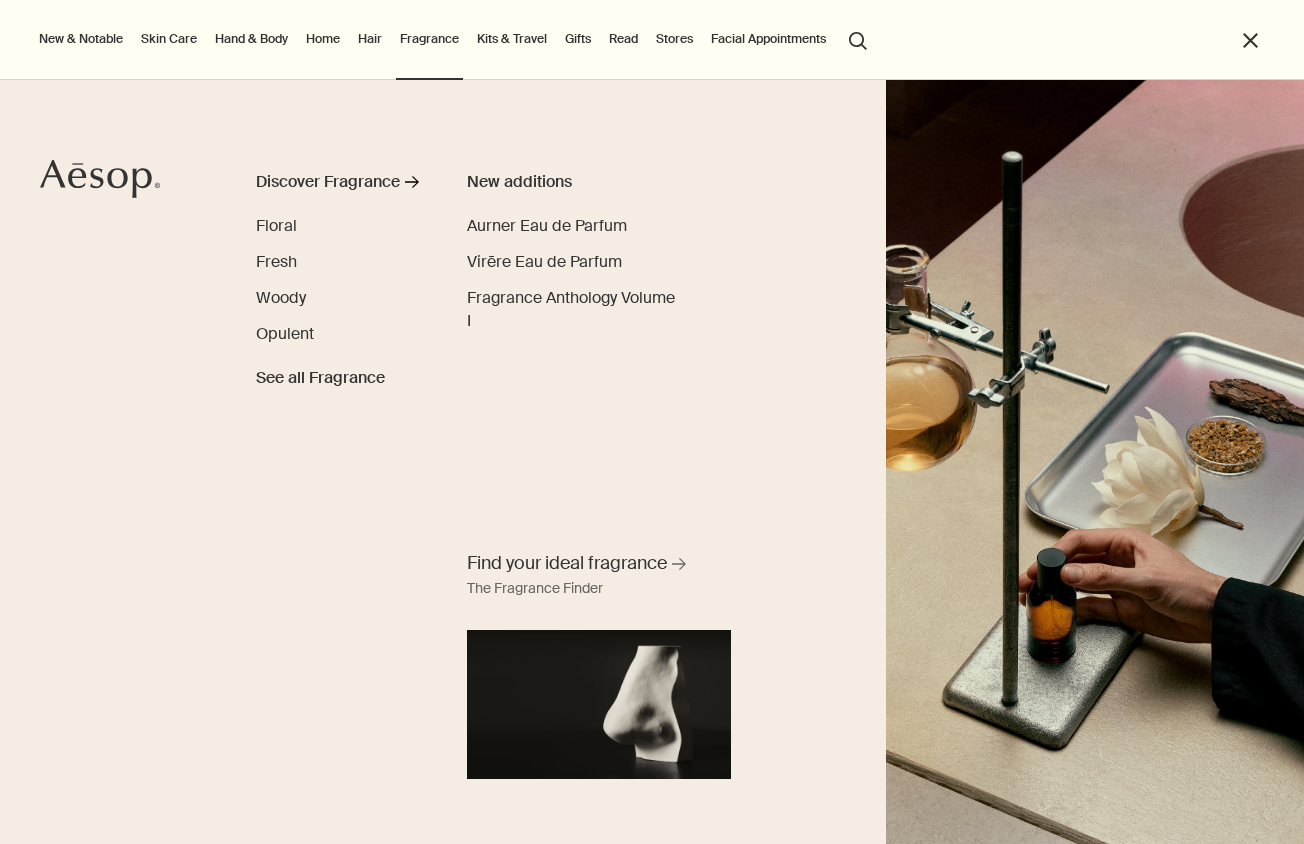 click on "Hair" at bounding box center (370, 39) 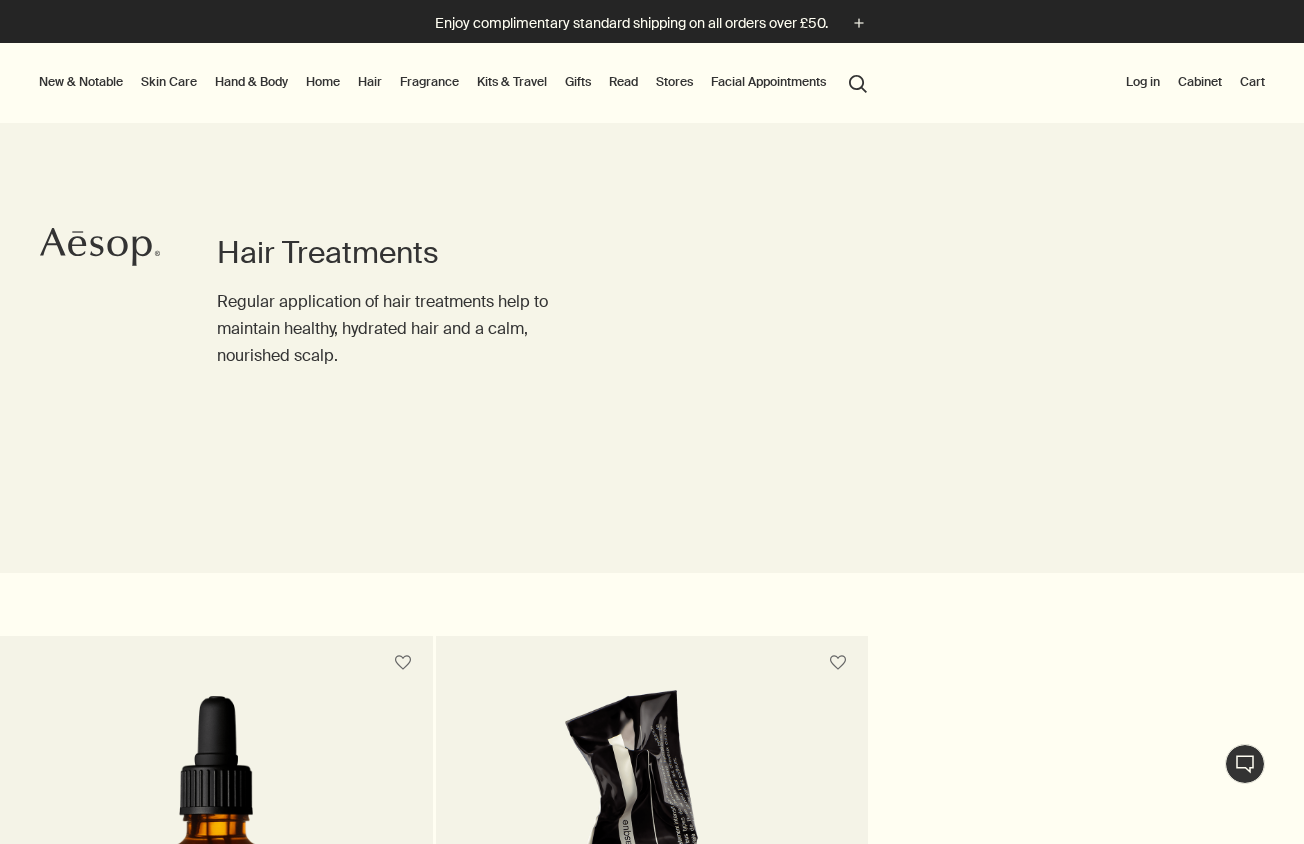 scroll, scrollTop: 853, scrollLeft: 0, axis: vertical 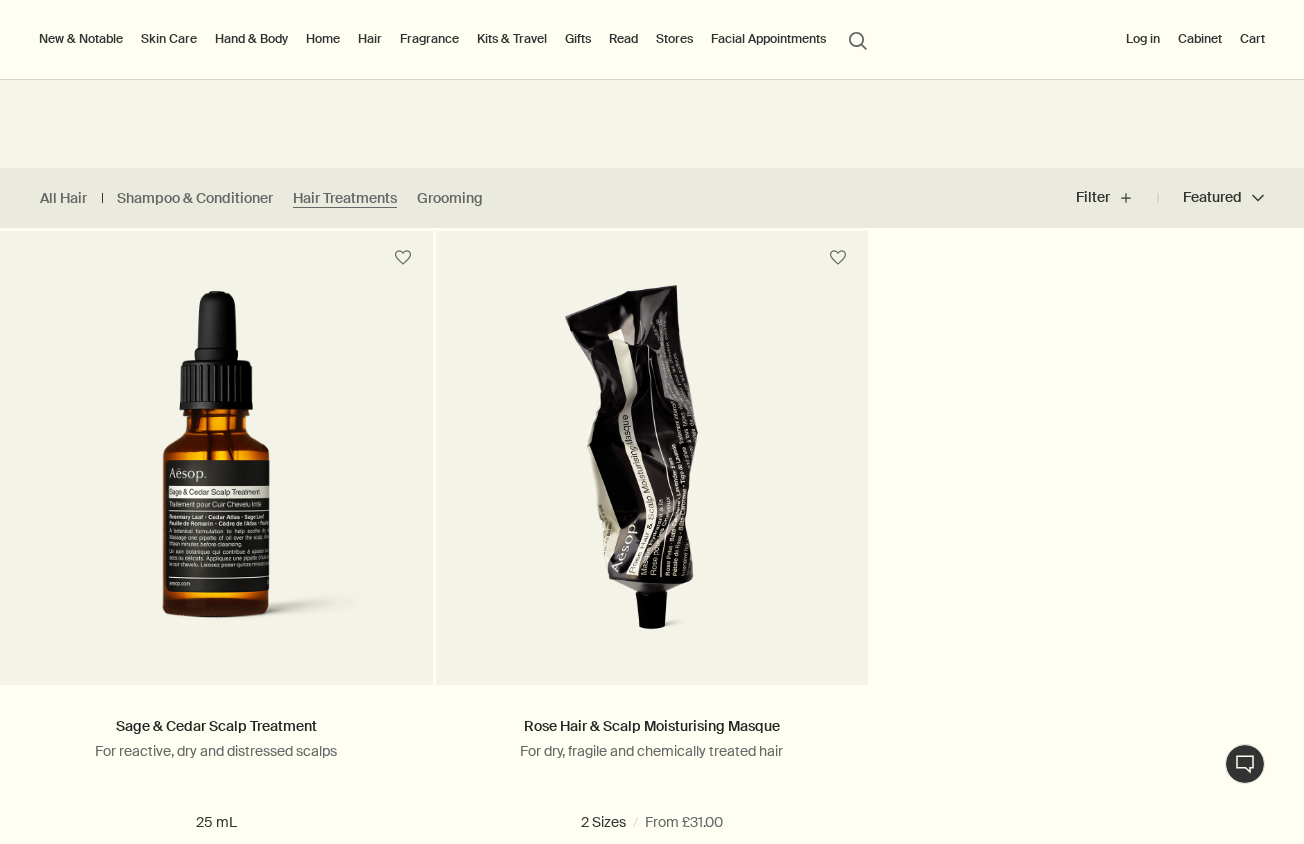 click on "New & Notable" at bounding box center (81, 39) 